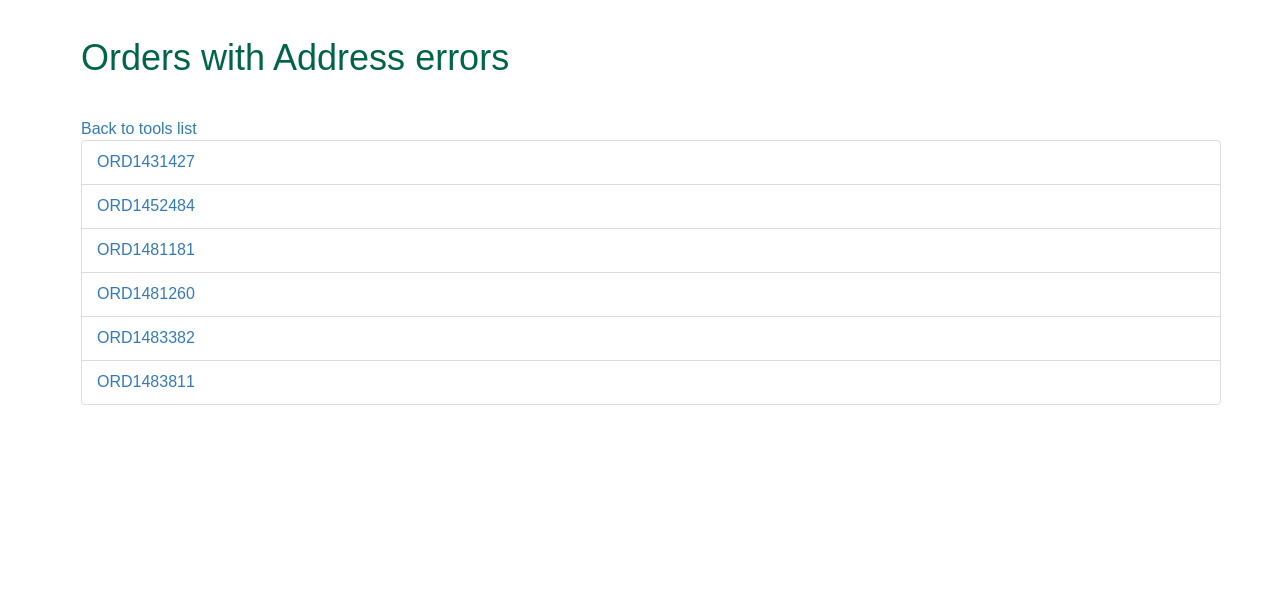 scroll, scrollTop: 0, scrollLeft: 0, axis: both 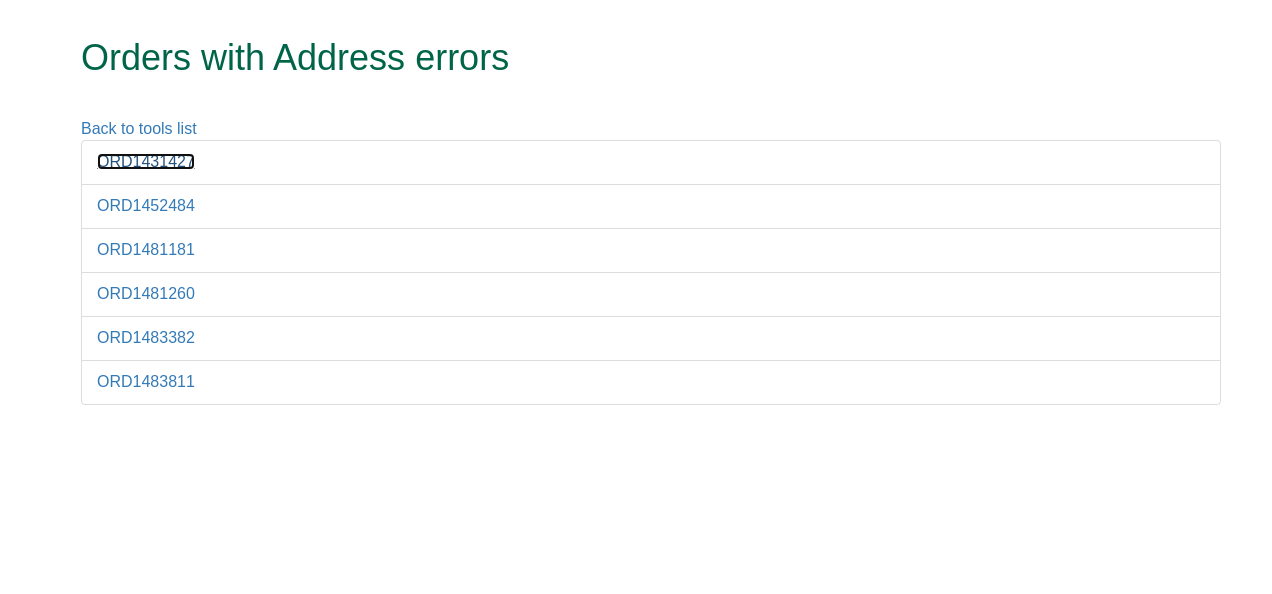 click on "ORD1431427" at bounding box center [146, 161] 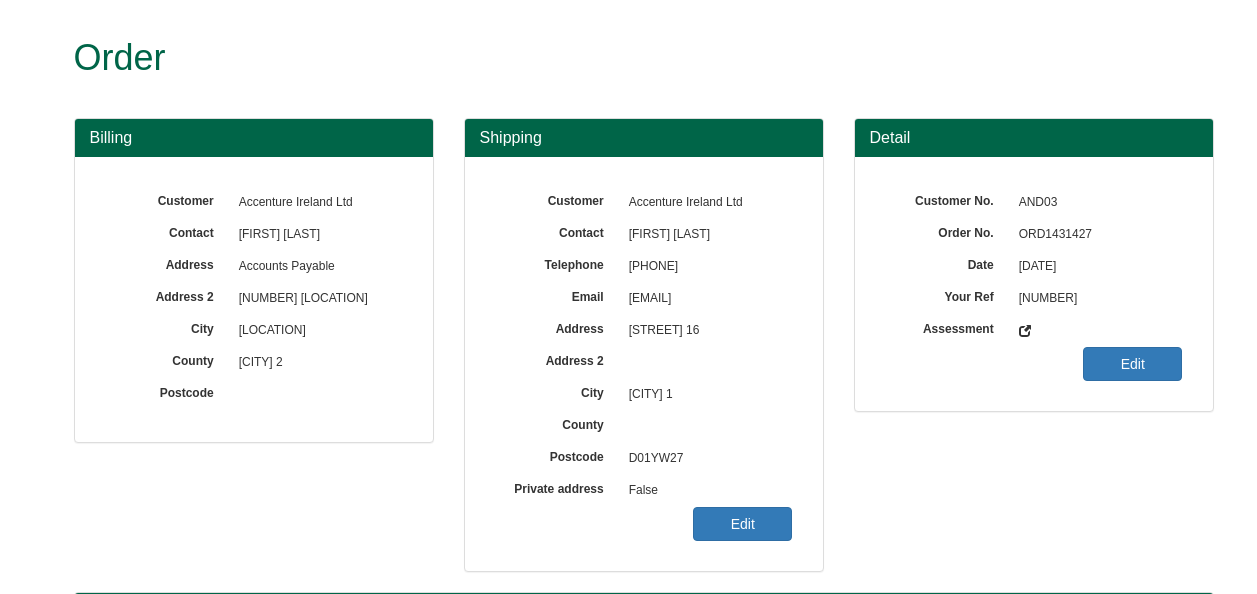 scroll, scrollTop: 0, scrollLeft: 0, axis: both 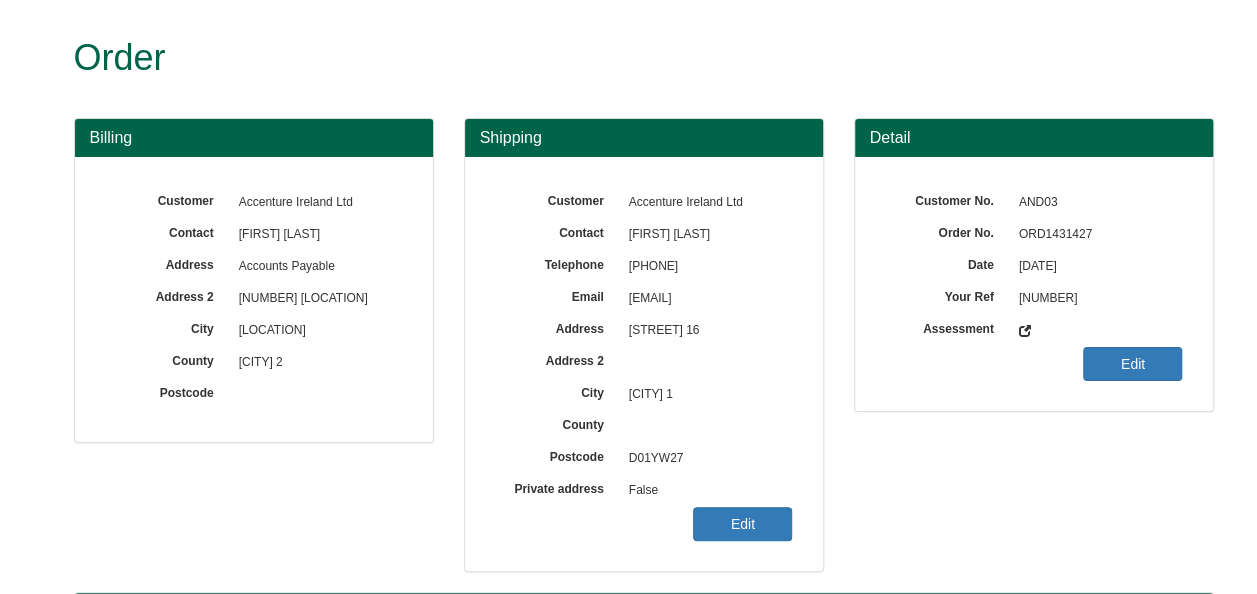 click on "[ALPHANUMERIC]" at bounding box center [1096, 235] 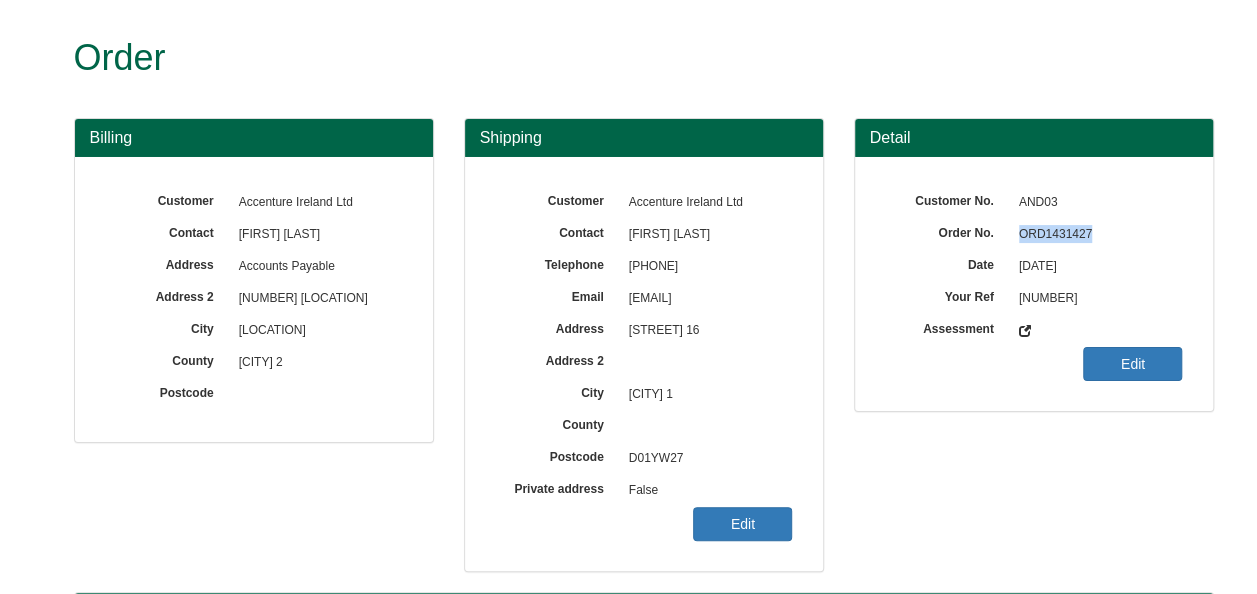click on "[ALPHANUMERIC]" at bounding box center (1096, 235) 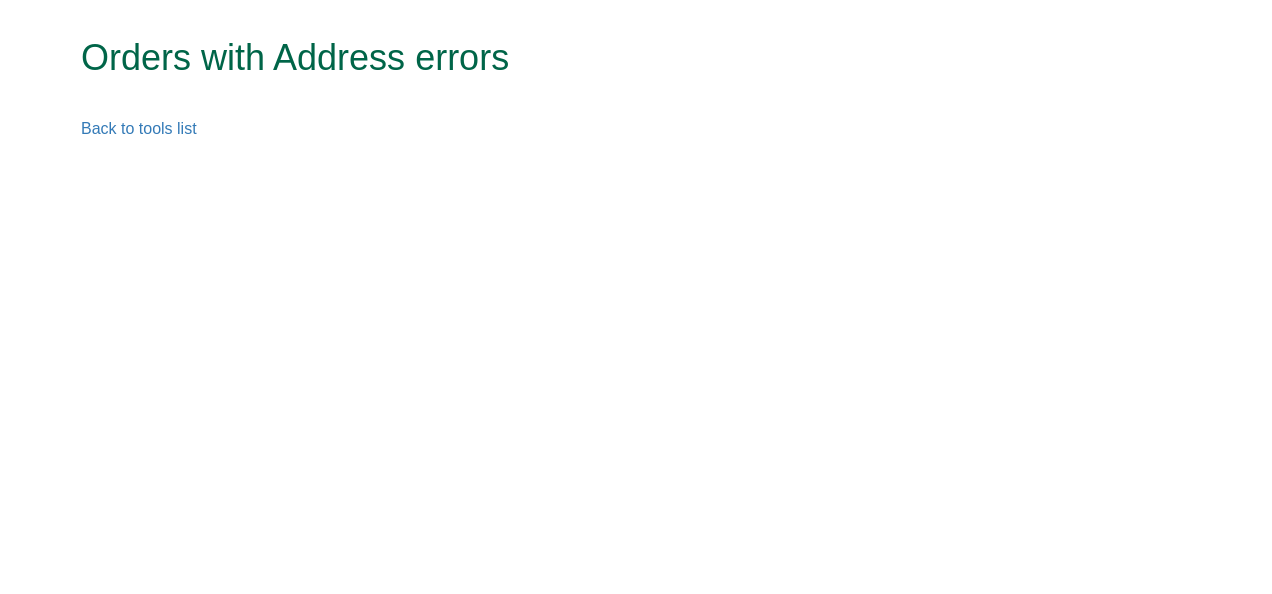 scroll, scrollTop: 0, scrollLeft: 0, axis: both 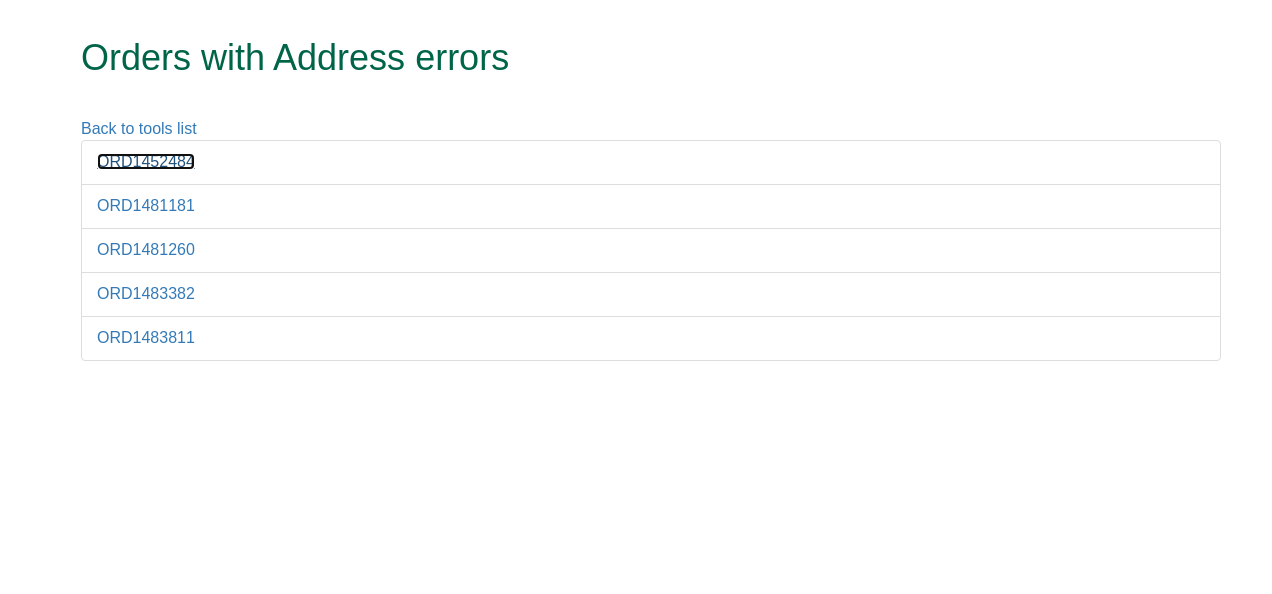 click on "ORD1452484" at bounding box center (146, 161) 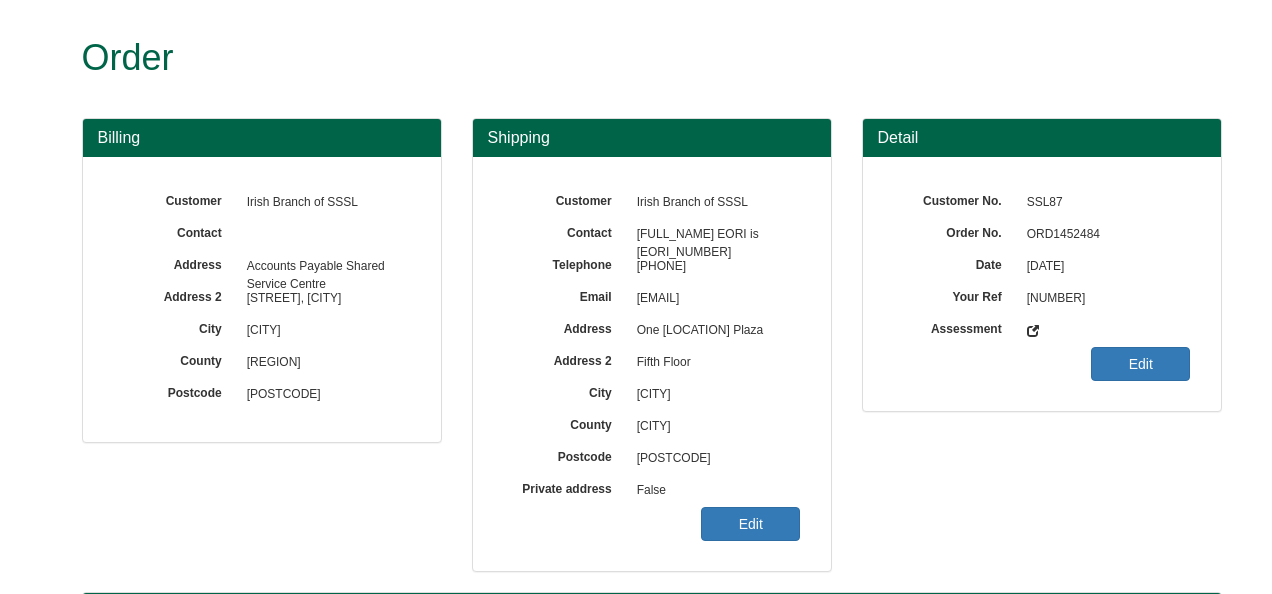 scroll, scrollTop: 0, scrollLeft: 0, axis: both 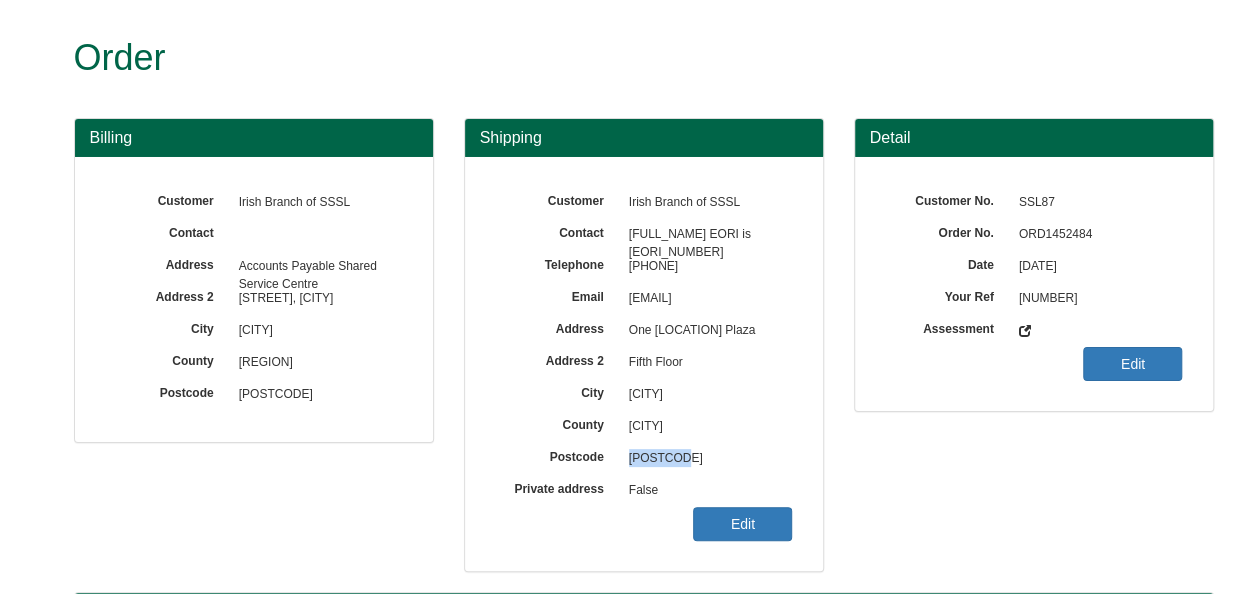 drag, startPoint x: 684, startPoint y: 456, endPoint x: 616, endPoint y: 456, distance: 68 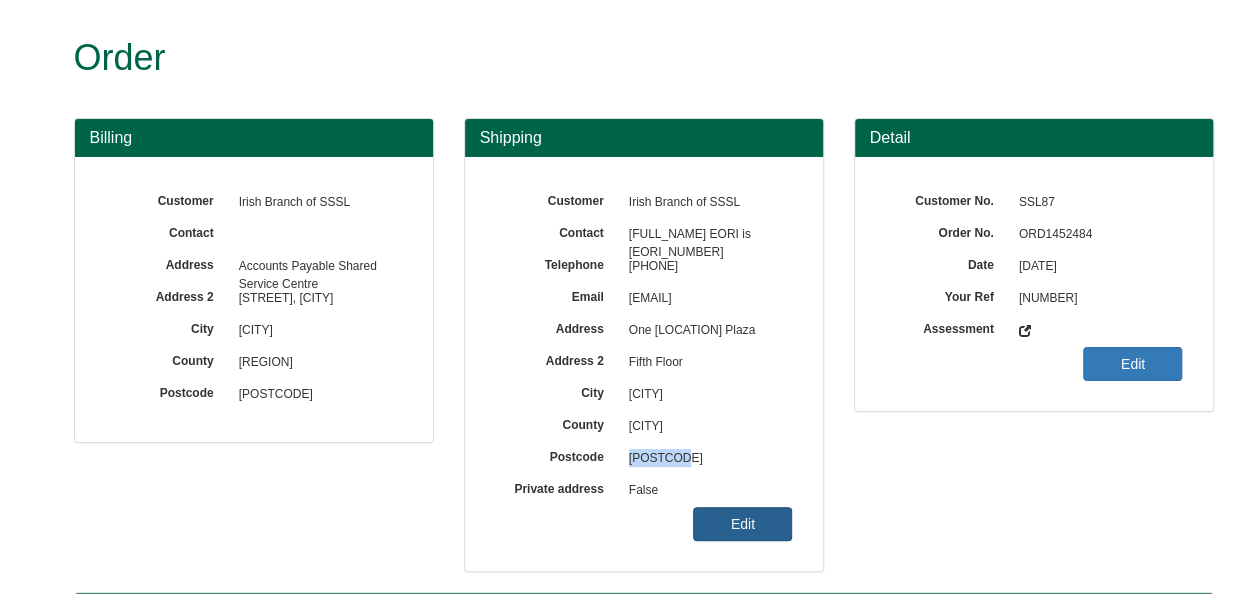 click on "Edit" at bounding box center (742, 524) 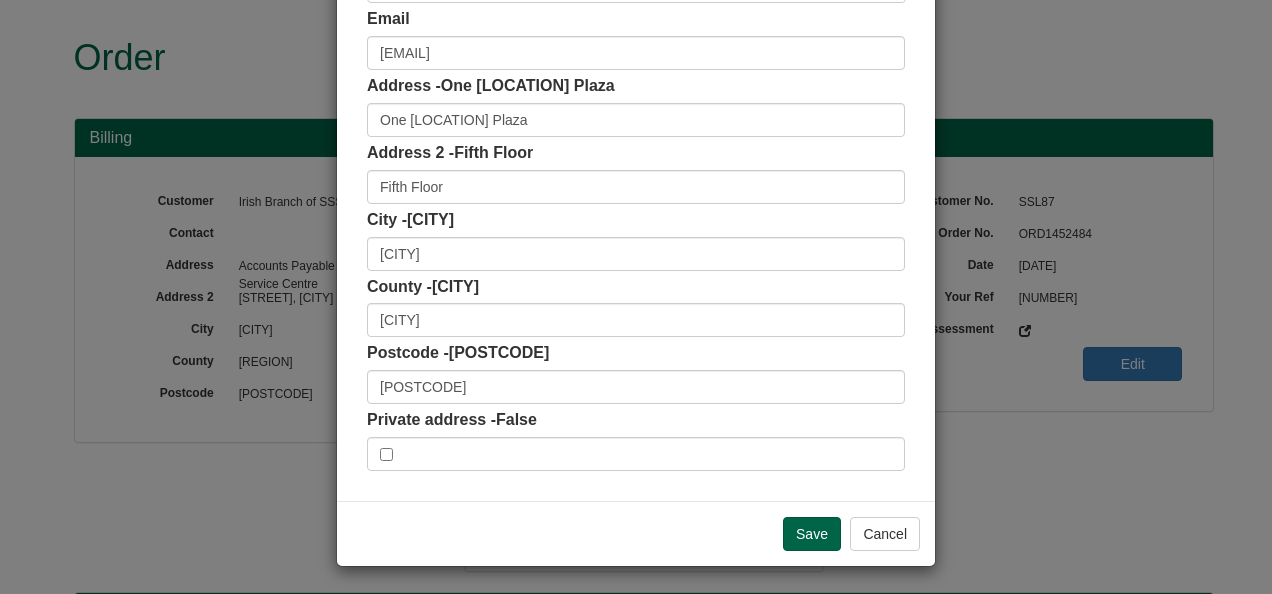 scroll, scrollTop: 311, scrollLeft: 0, axis: vertical 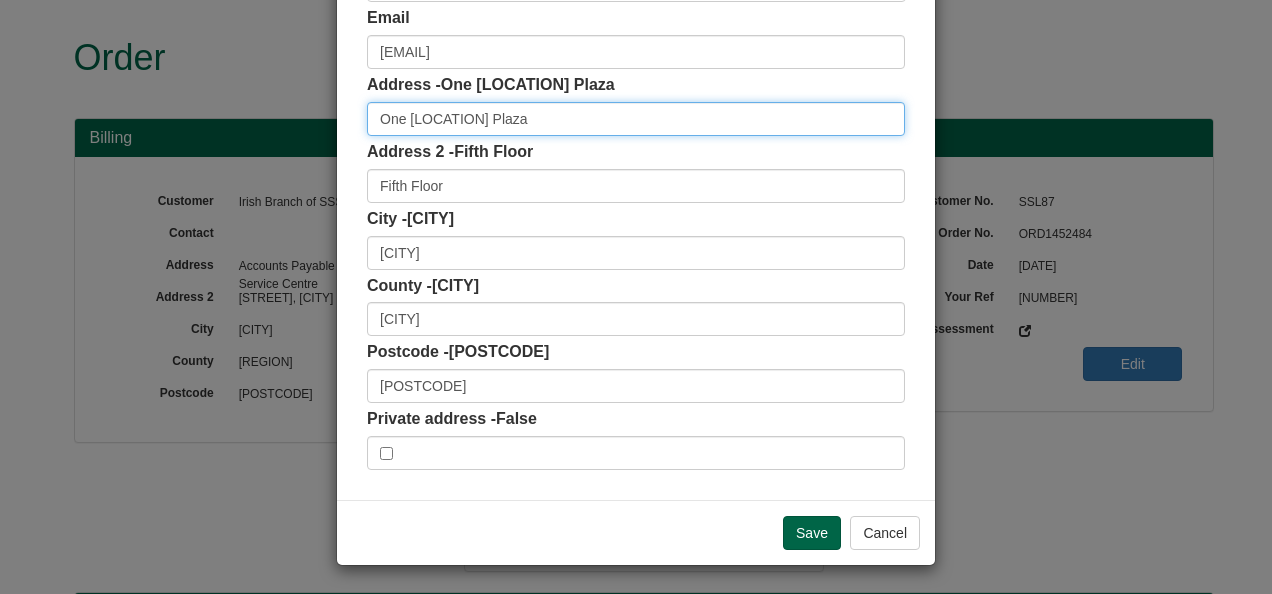 drag, startPoint x: 400, startPoint y: 117, endPoint x: 312, endPoint y: 109, distance: 88.362885 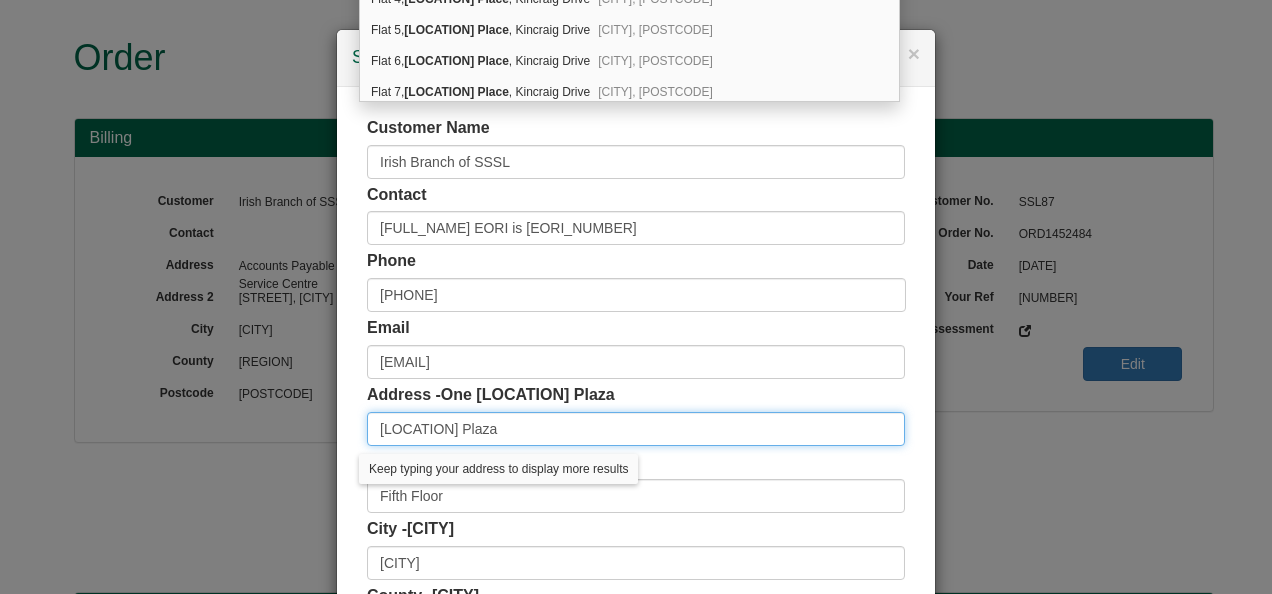 scroll, scrollTop: 0, scrollLeft: 0, axis: both 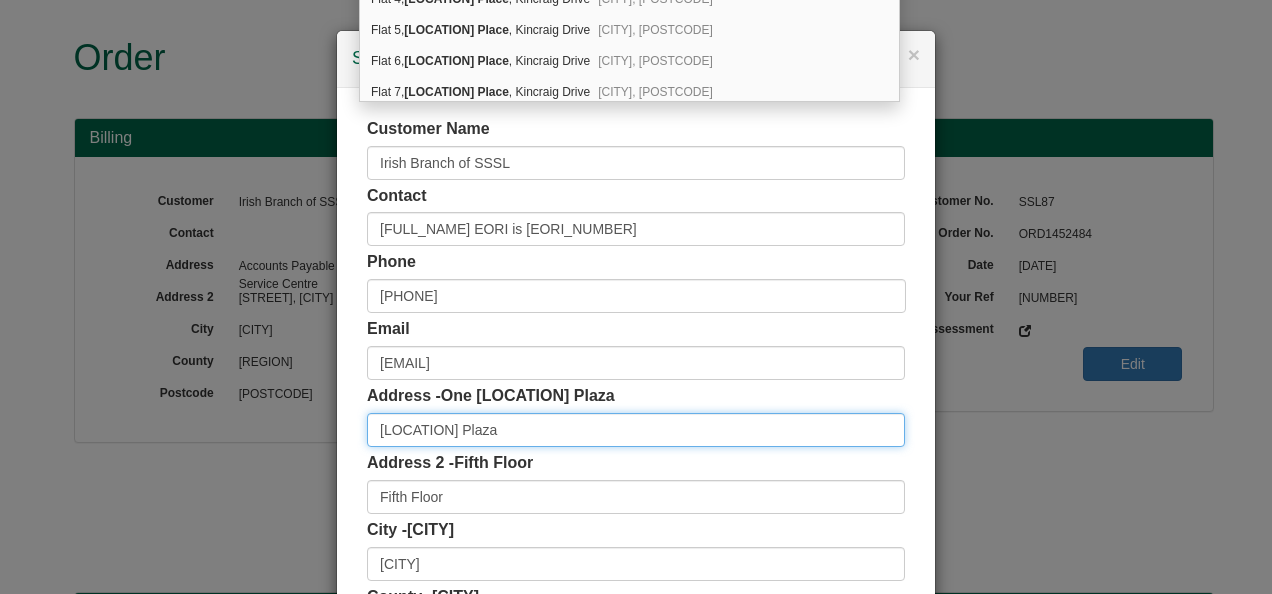 type on "Burlington Plaza" 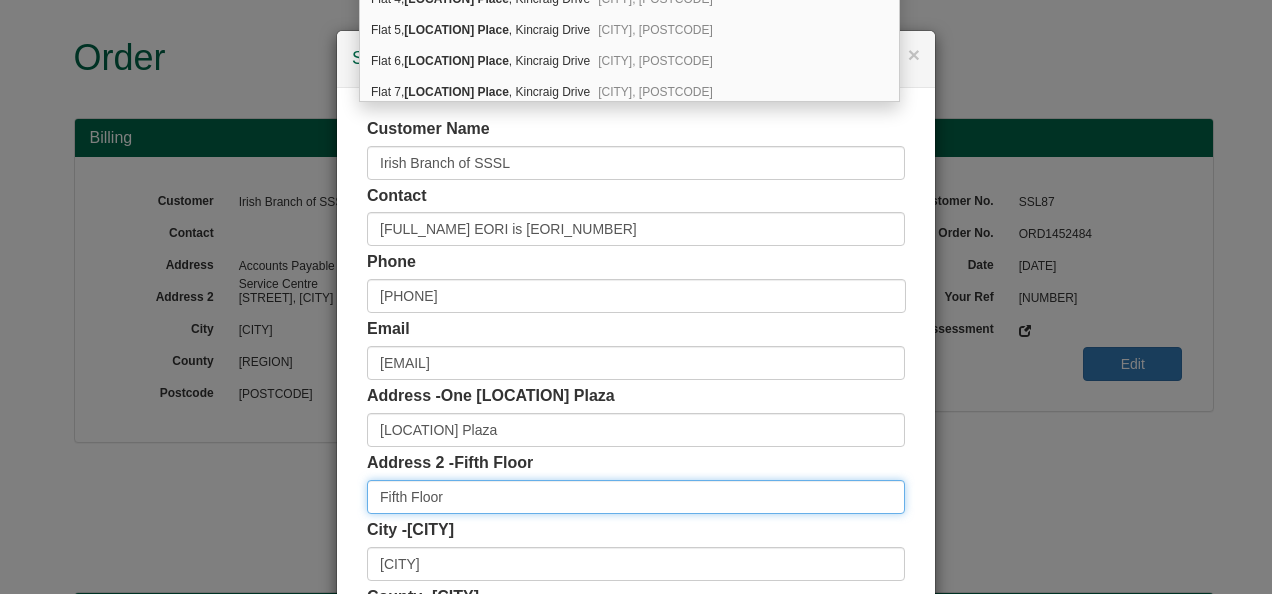 click on "Fifth Floor" at bounding box center (636, 497) 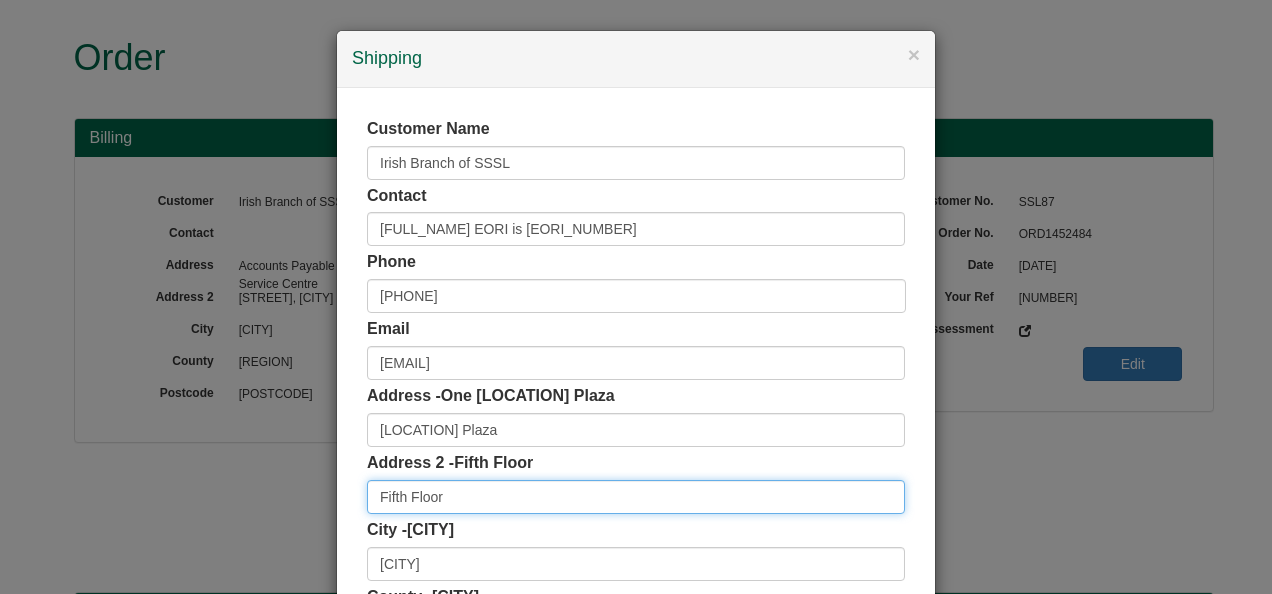 drag, startPoint x: 424, startPoint y: 495, endPoint x: 293, endPoint y: 488, distance: 131.18689 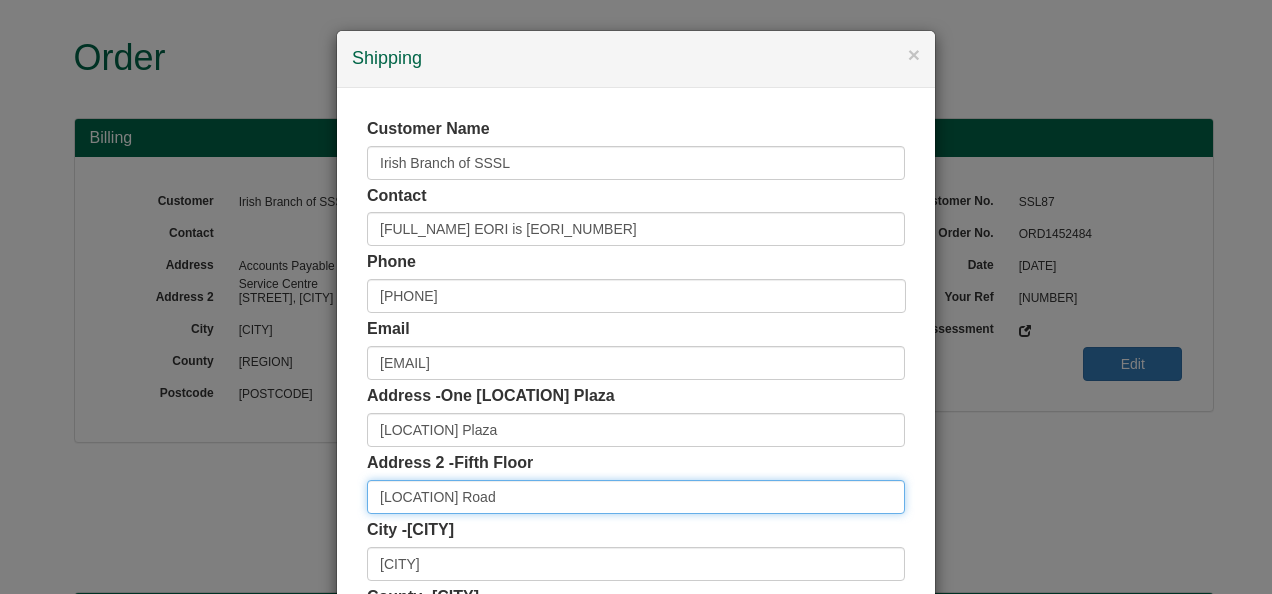 type on "Burlington Road" 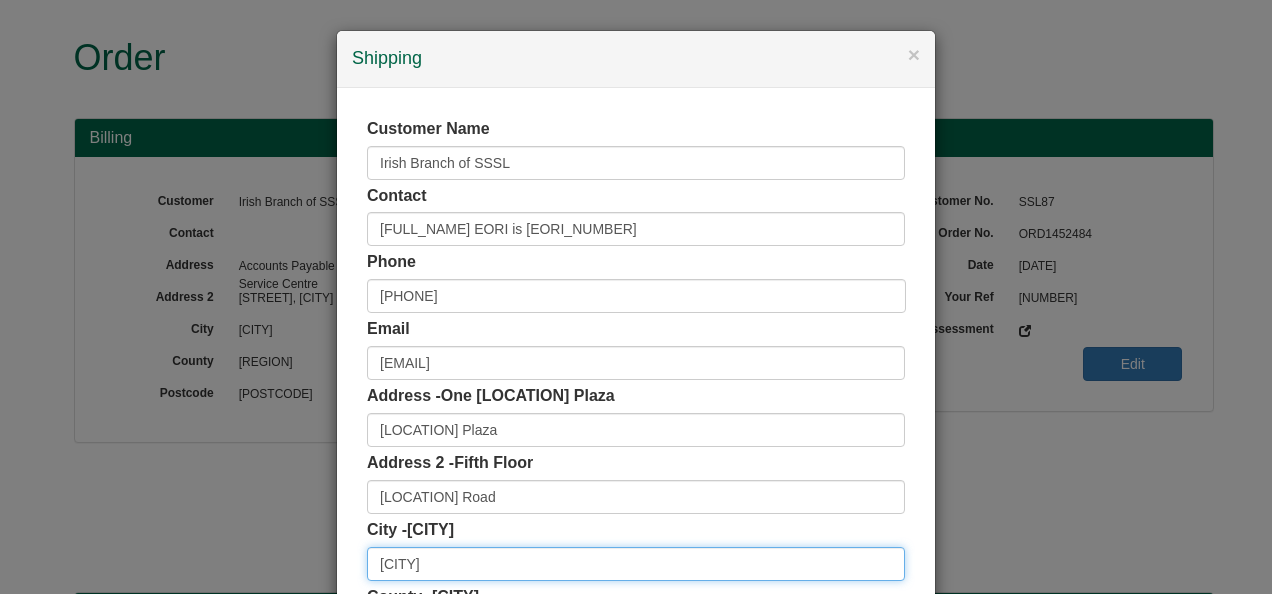 click on "Dublin" at bounding box center [636, 564] 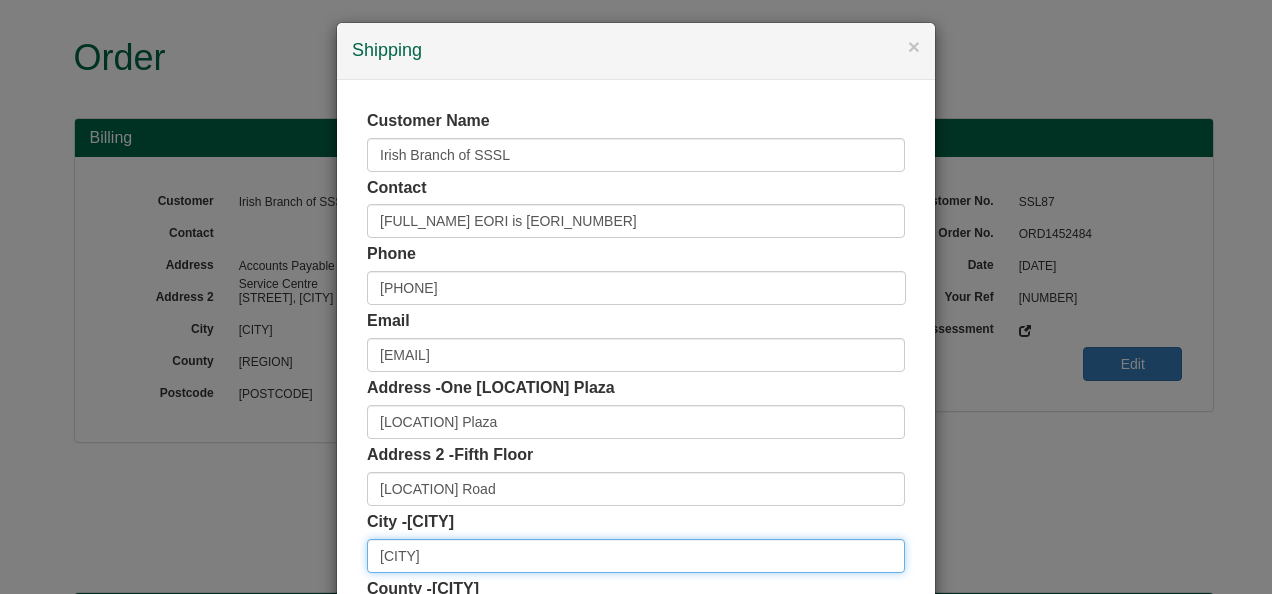 scroll, scrollTop: 0, scrollLeft: 0, axis: both 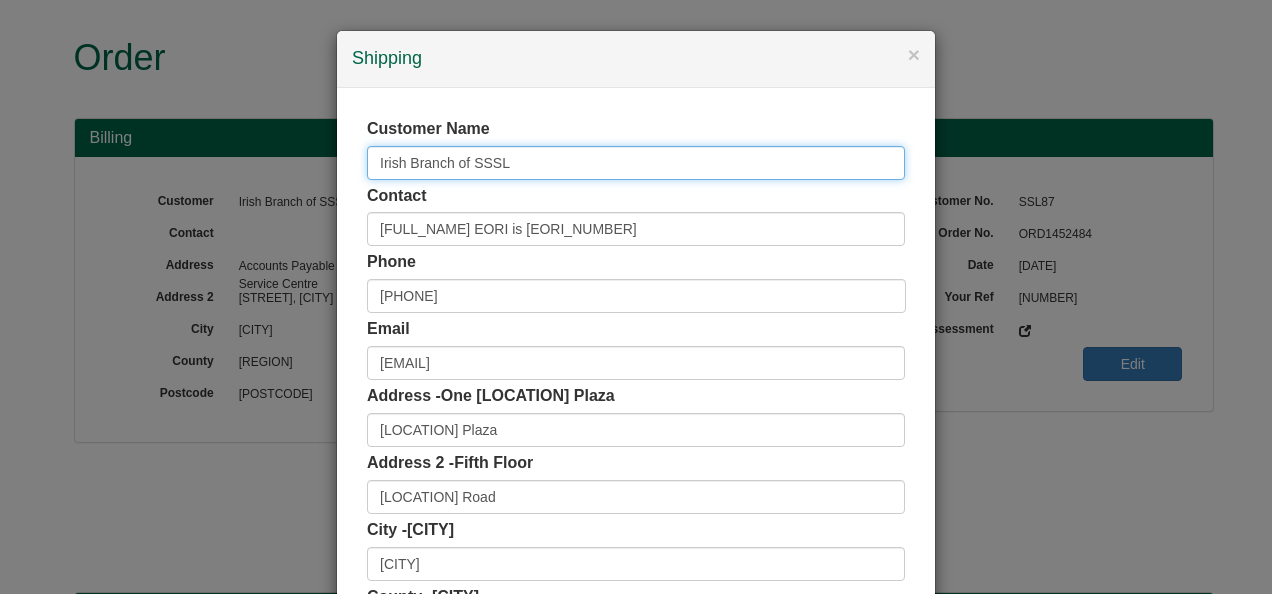 click on "Irish Branch of SSSL" at bounding box center [636, 163] 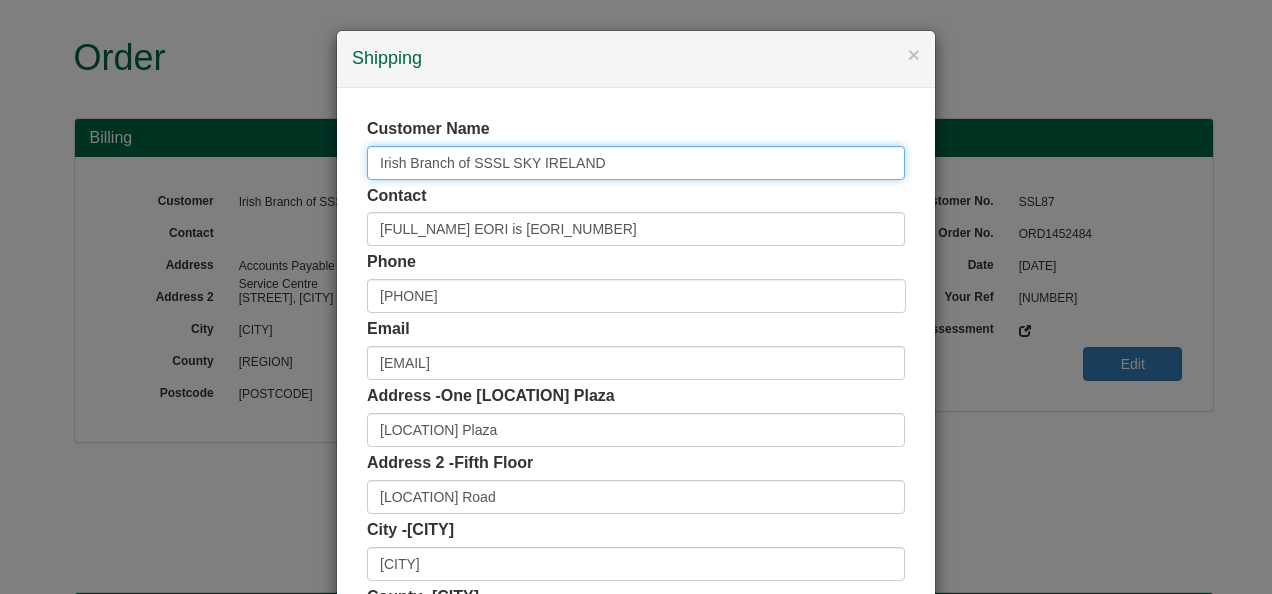 scroll, scrollTop: 100, scrollLeft: 0, axis: vertical 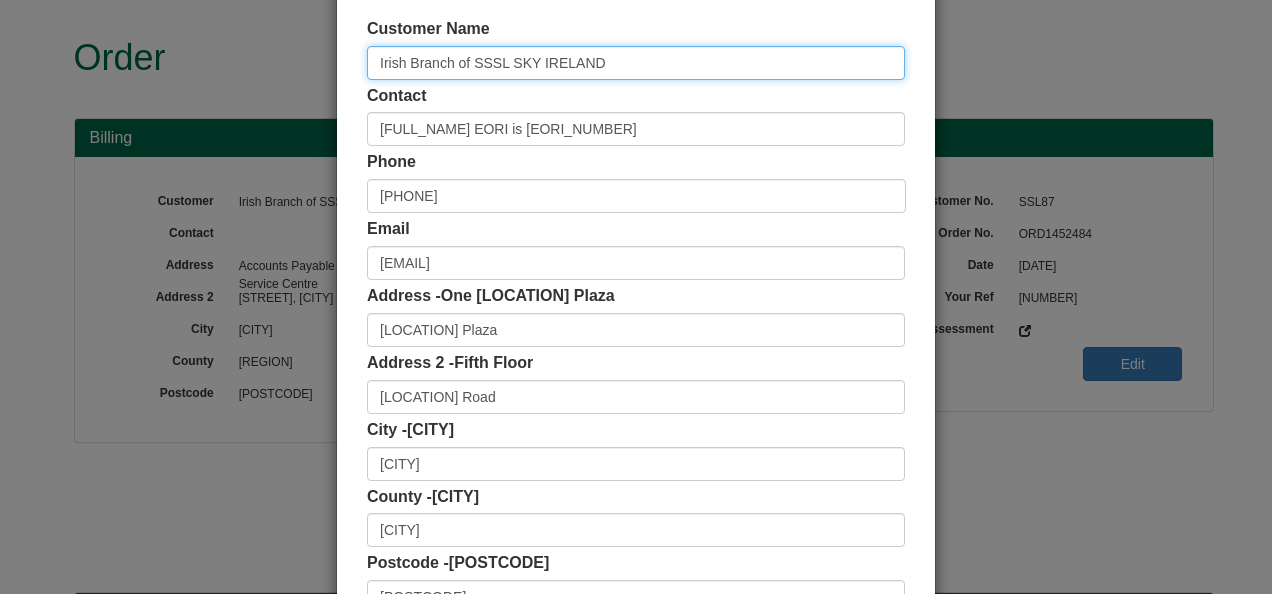 type on "Irish Branch of SSSL SKY IRELAND" 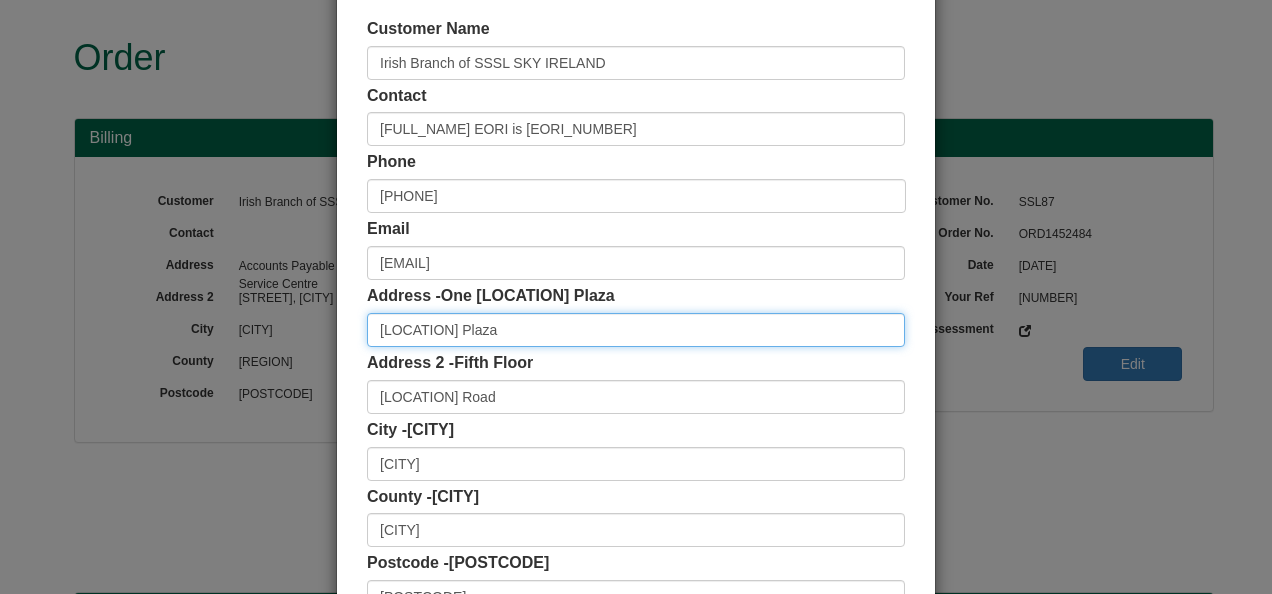click on "Burlington Plaza" at bounding box center (636, 330) 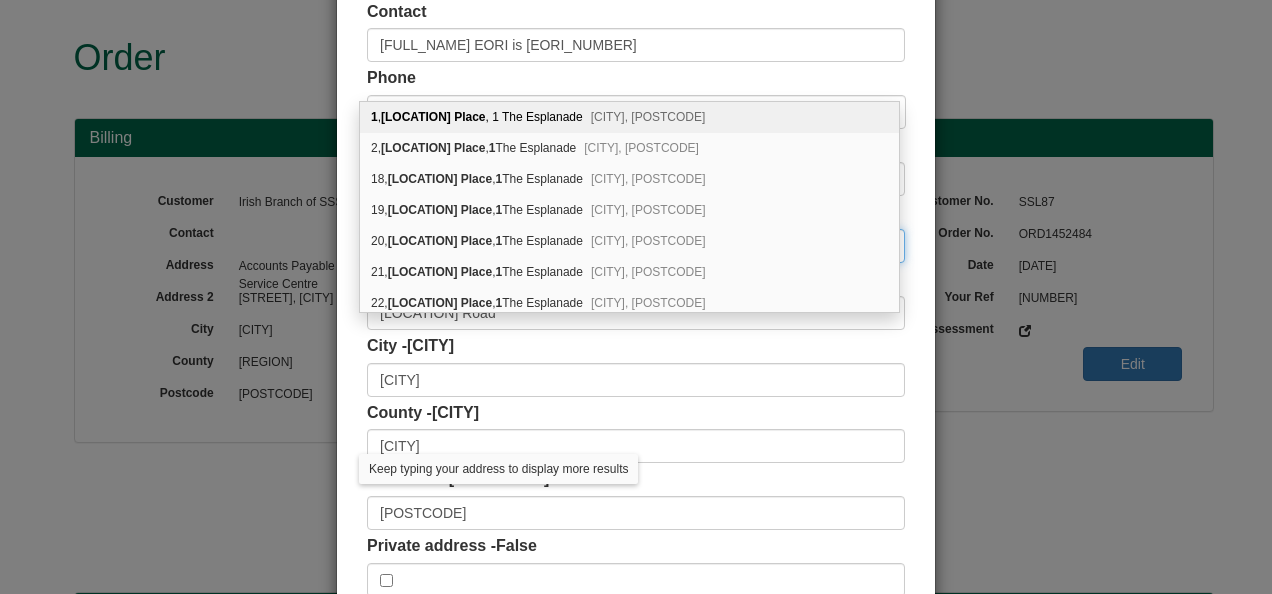 scroll, scrollTop: 300, scrollLeft: 0, axis: vertical 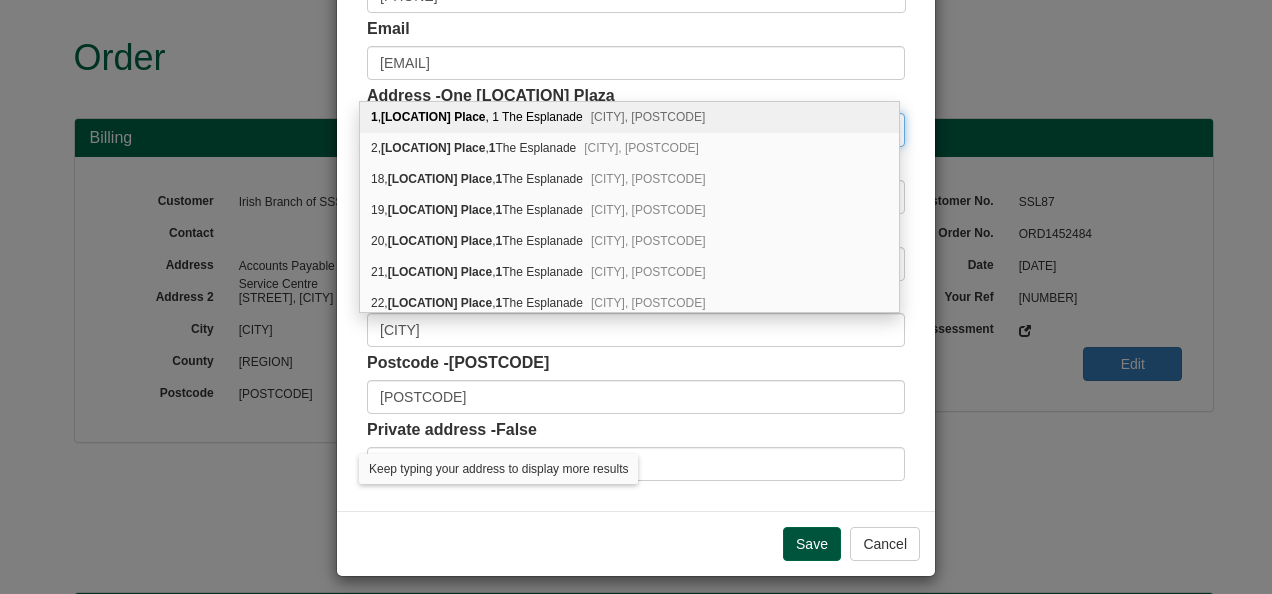 type on "Burlington Plaza 1" 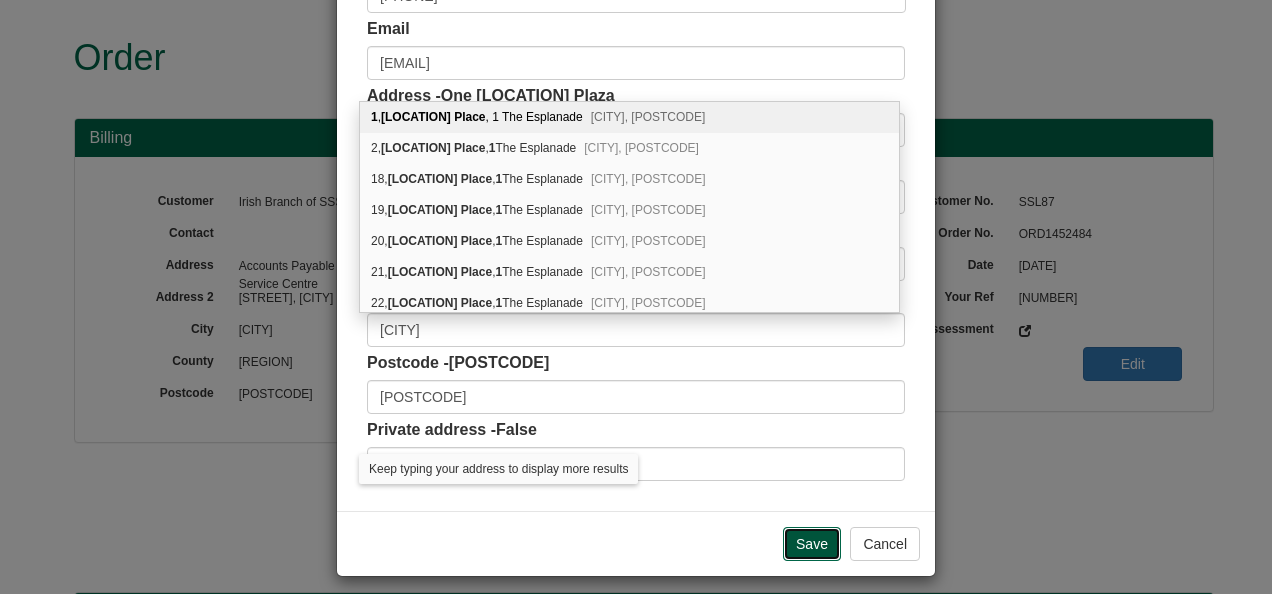 click on "Save" at bounding box center (812, 544) 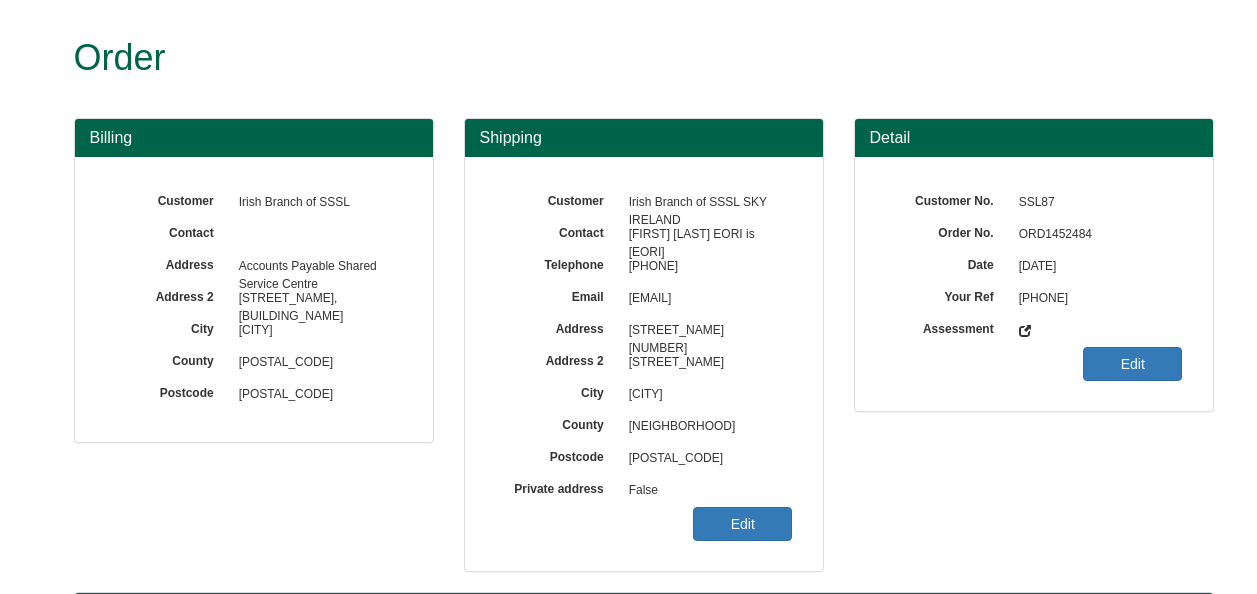 scroll, scrollTop: 0, scrollLeft: 0, axis: both 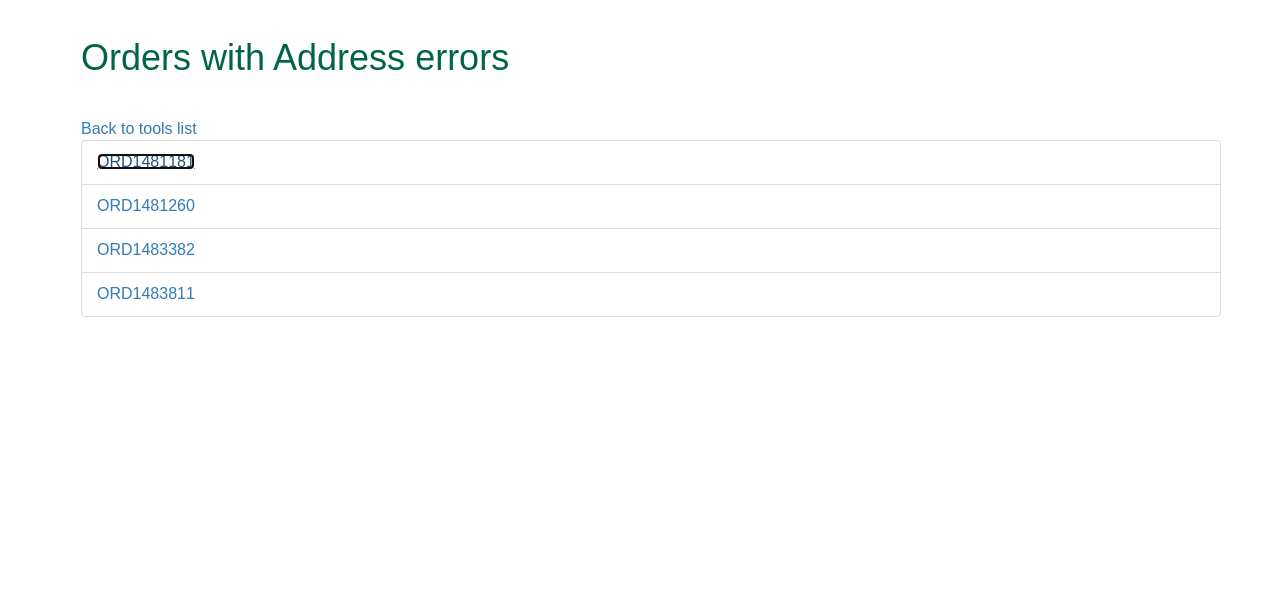 click on "ORD1481181" at bounding box center (146, 161) 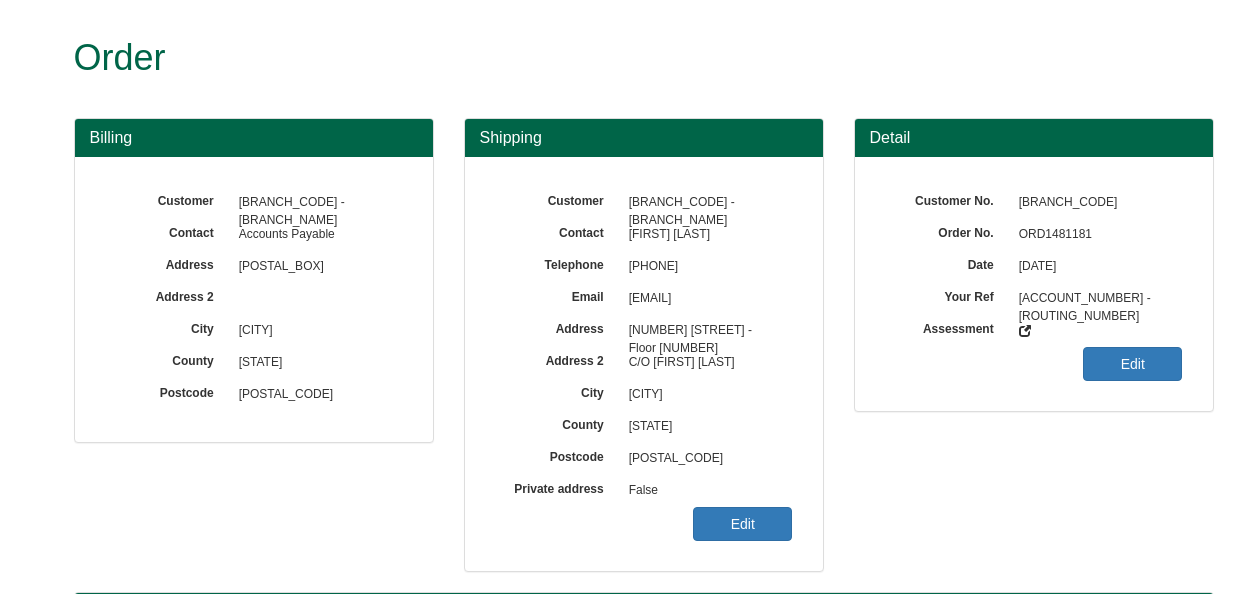 scroll, scrollTop: 0, scrollLeft: 0, axis: both 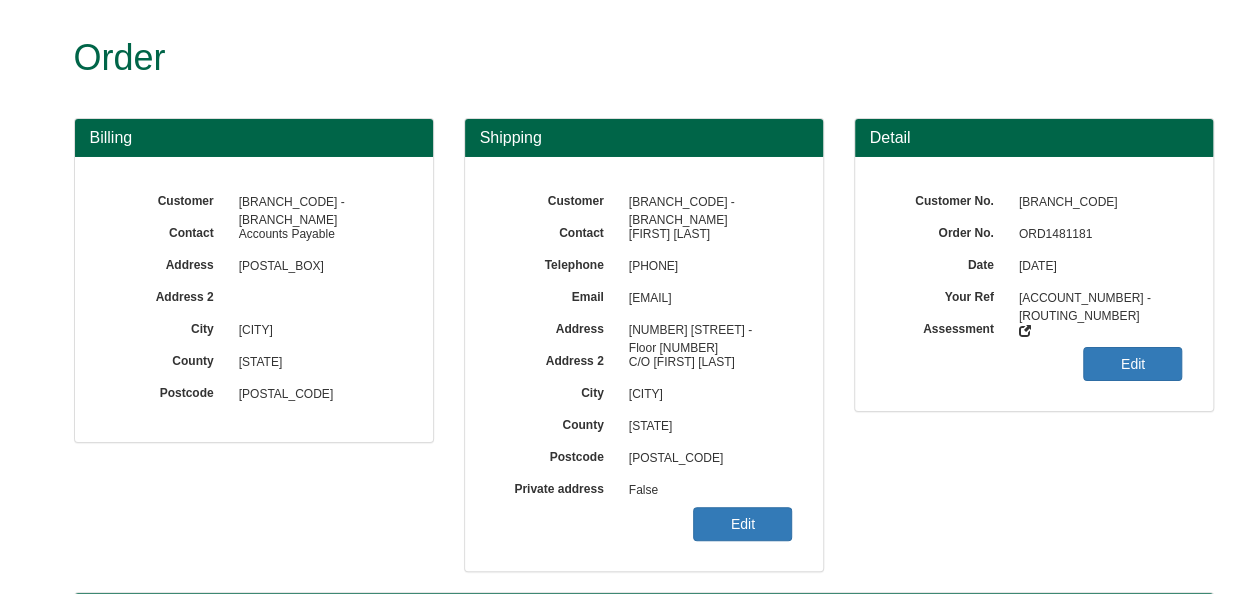 click on "ORD1481181" at bounding box center [1096, 235] 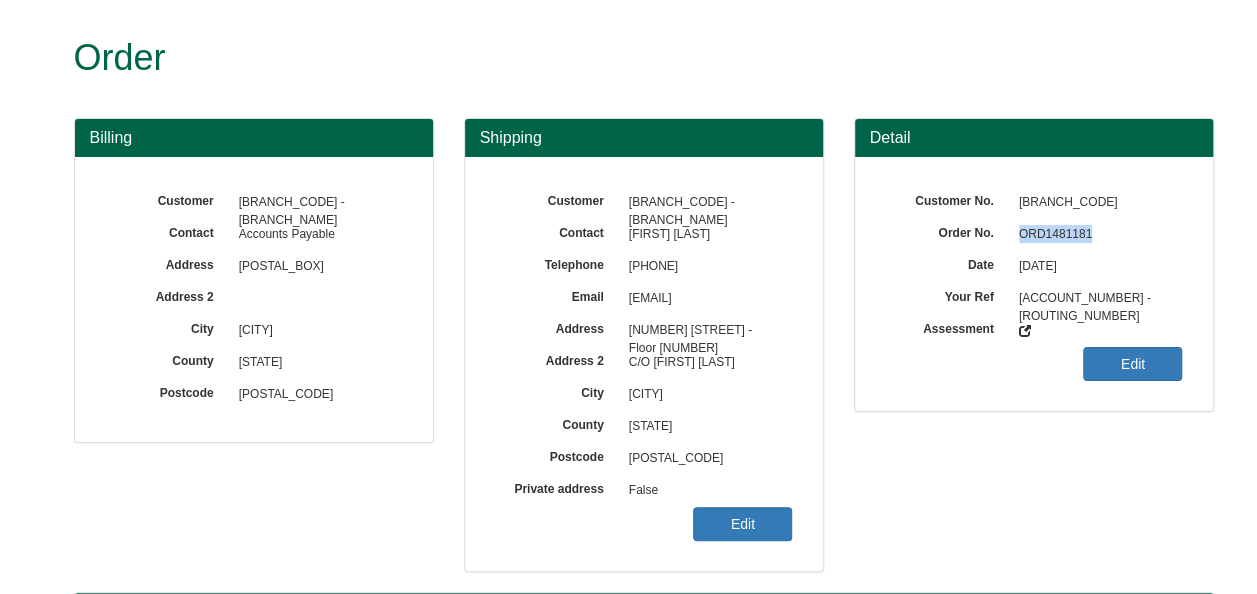 click on "ORD1481181" at bounding box center [1096, 235] 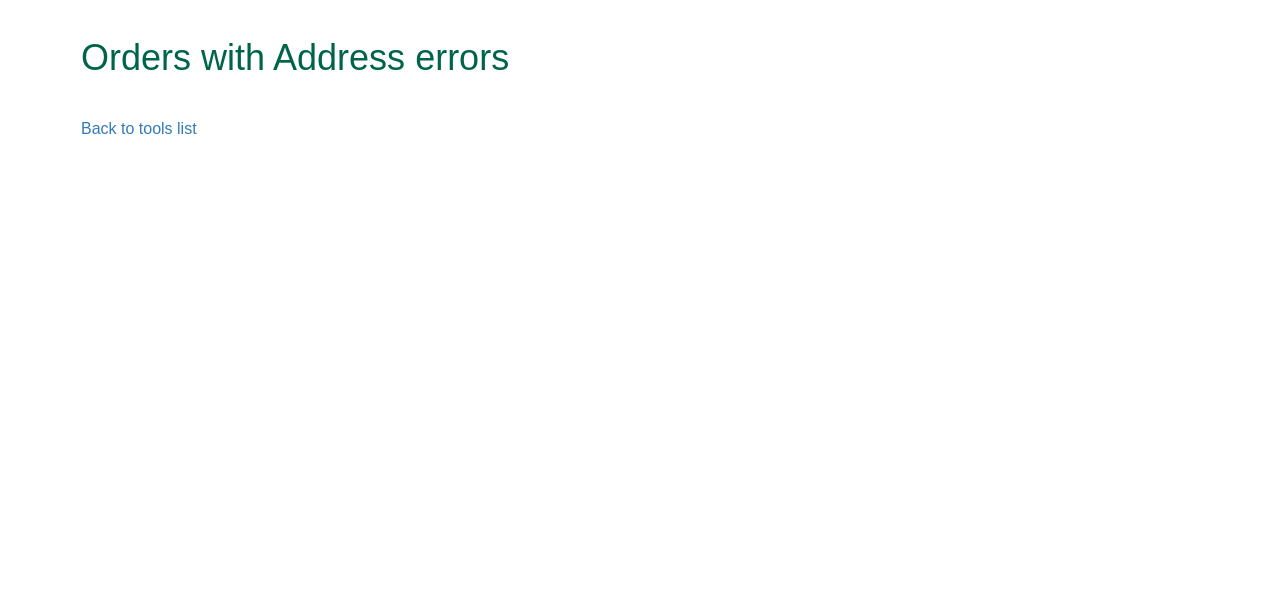 scroll, scrollTop: 0, scrollLeft: 0, axis: both 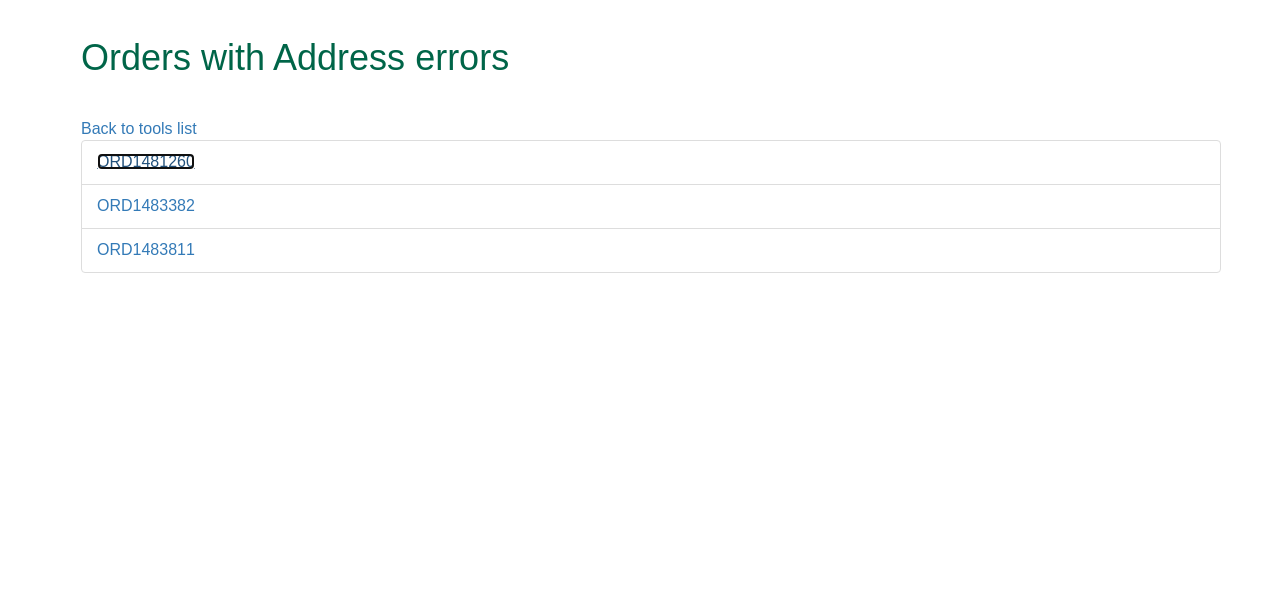 click on "ORD1481260" at bounding box center (146, 161) 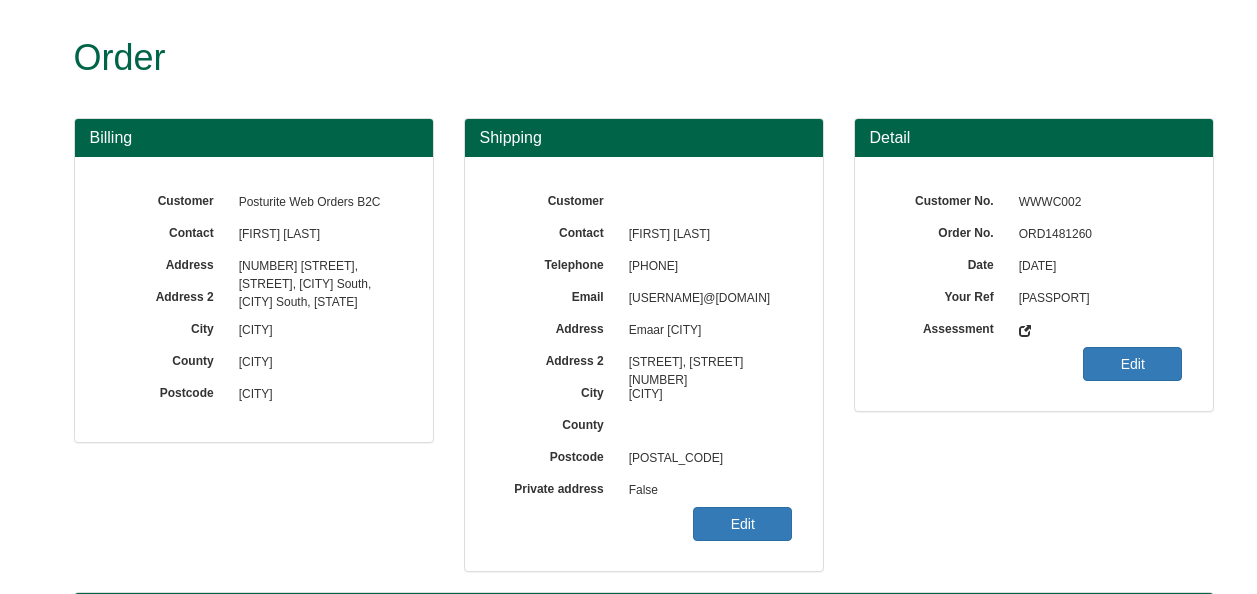scroll, scrollTop: 0, scrollLeft: 0, axis: both 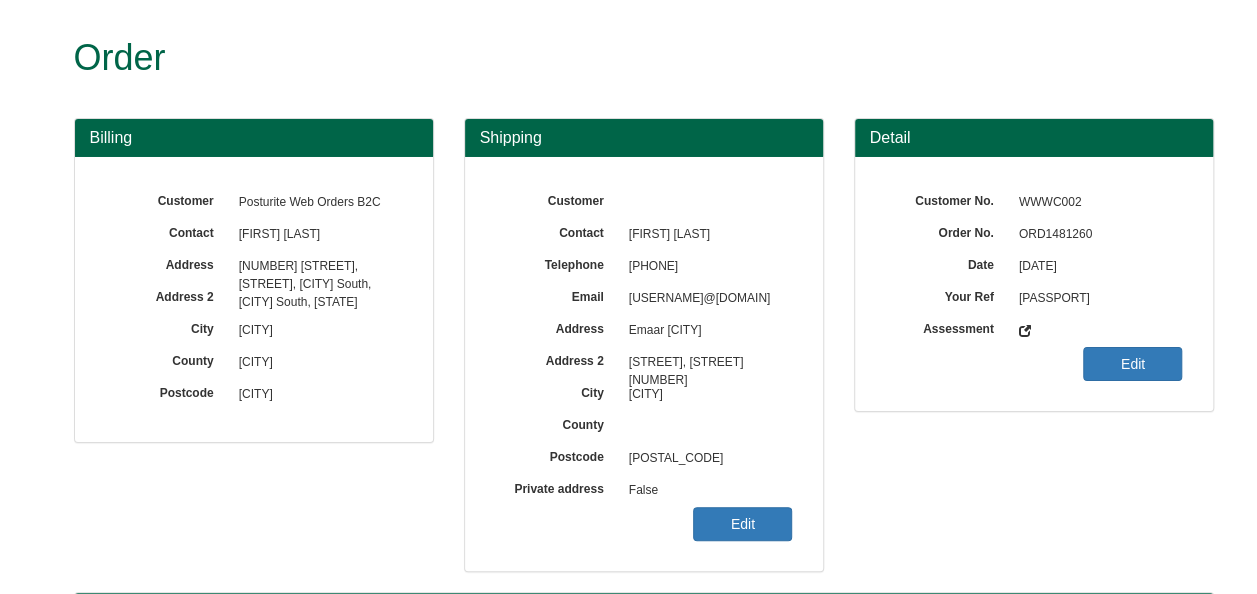 click on "ORD1481260" at bounding box center [1096, 235] 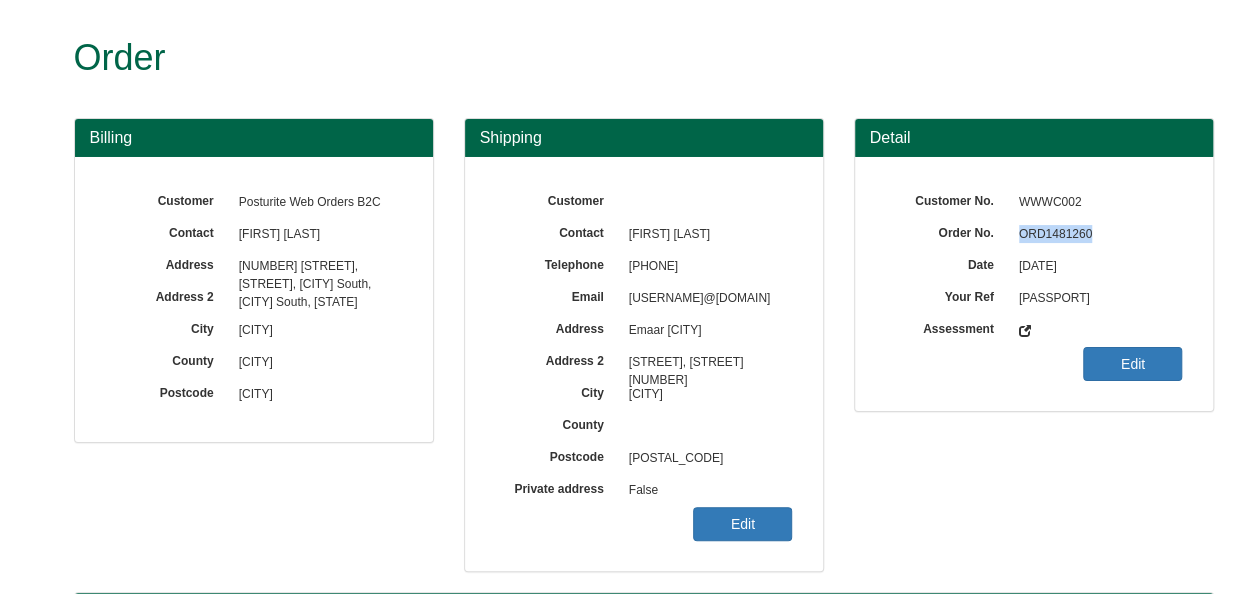 click on "ORD1481260" at bounding box center (1096, 235) 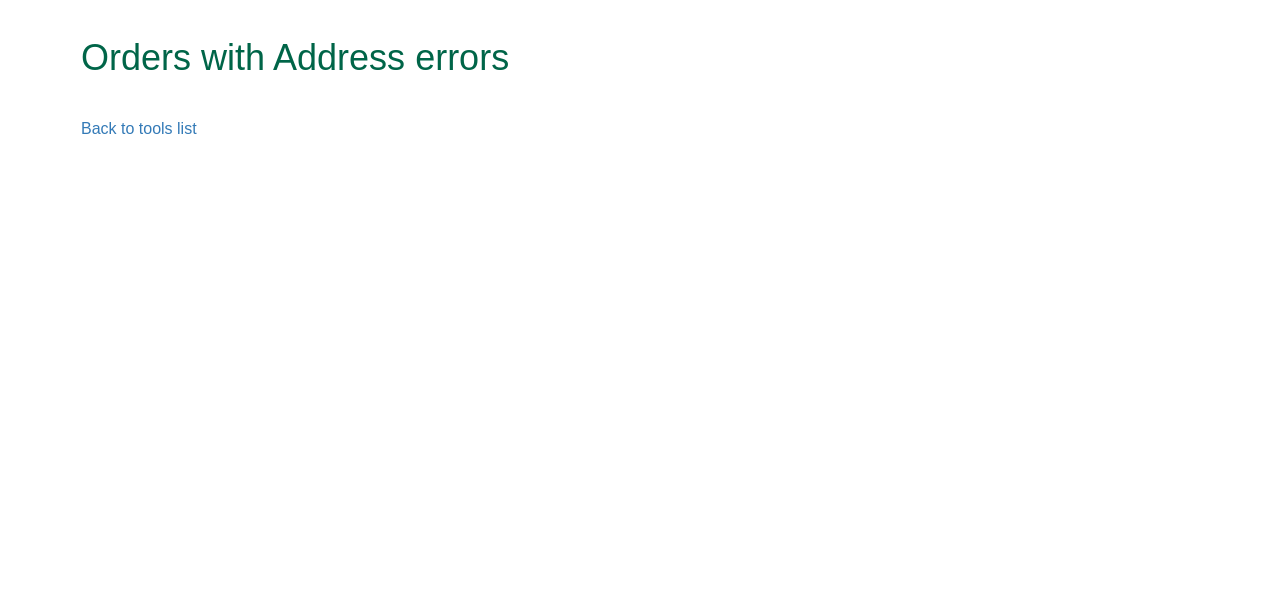scroll, scrollTop: 0, scrollLeft: 0, axis: both 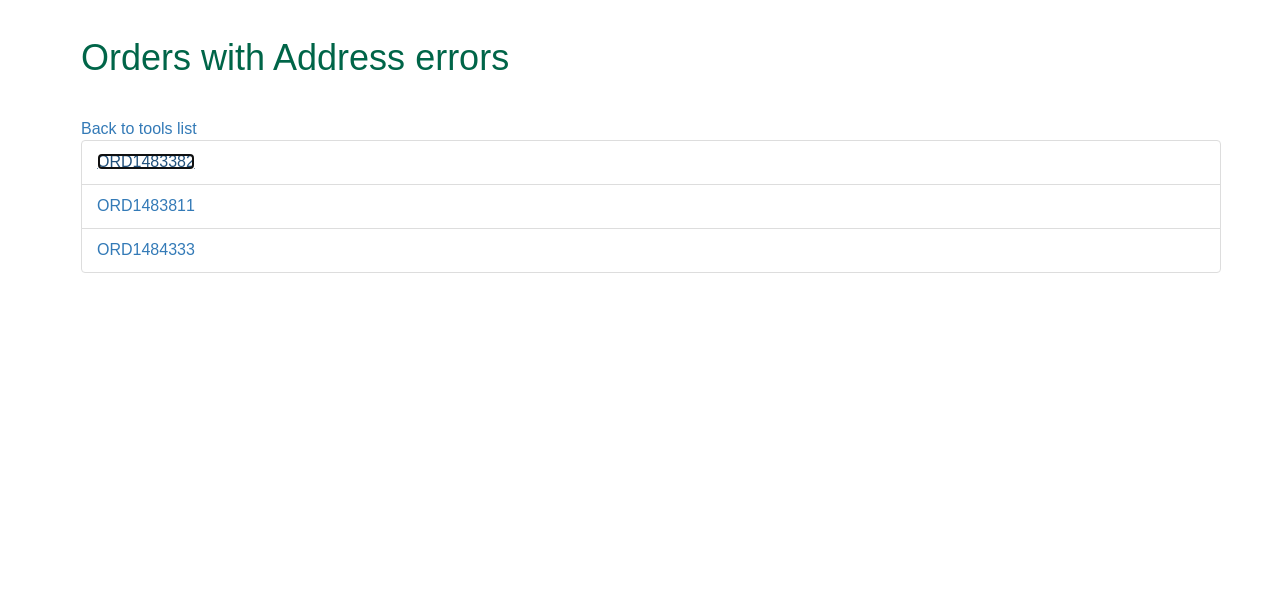 click on "ORD1483382" at bounding box center [146, 161] 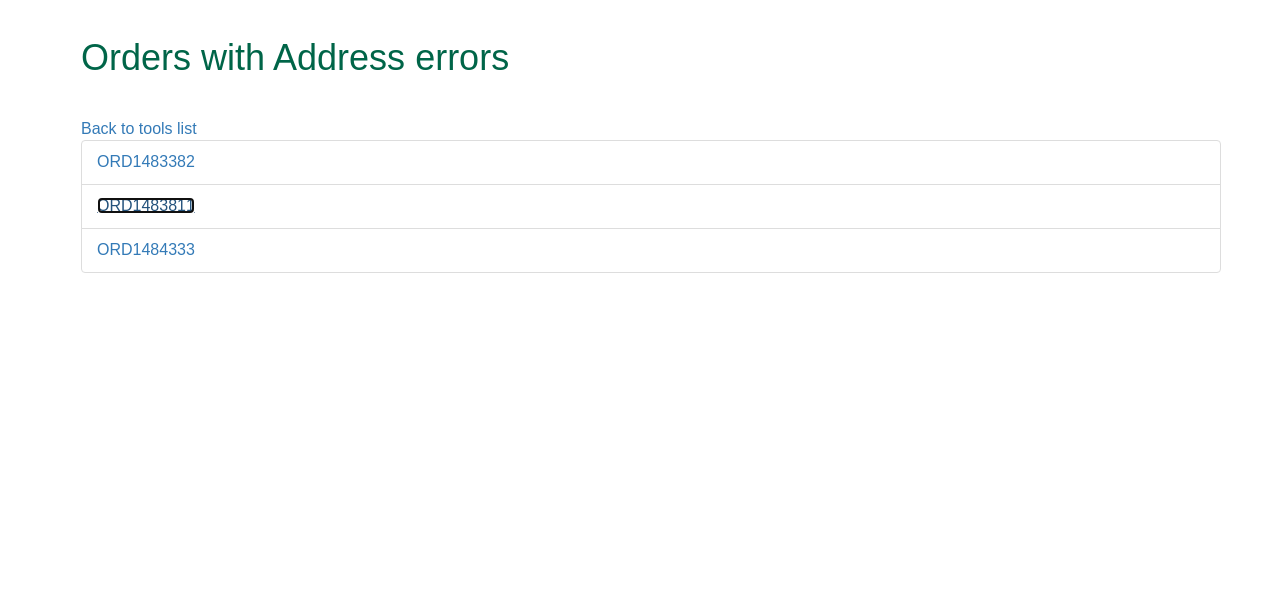 click on "ORD1483811" at bounding box center (146, 205) 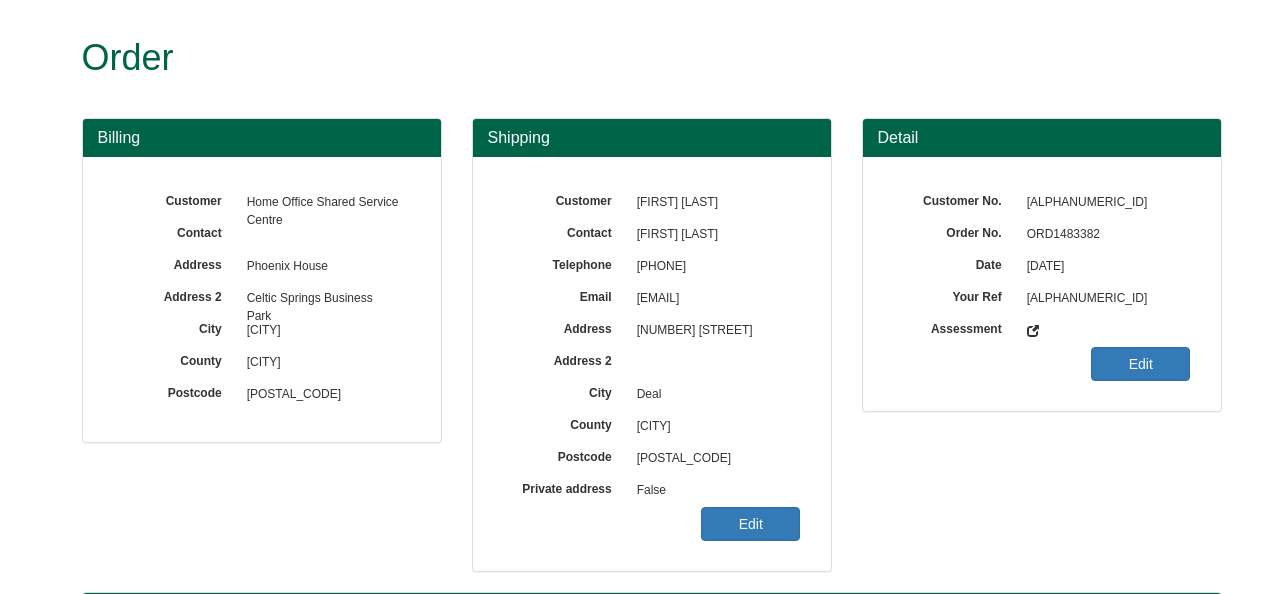 scroll, scrollTop: 0, scrollLeft: 0, axis: both 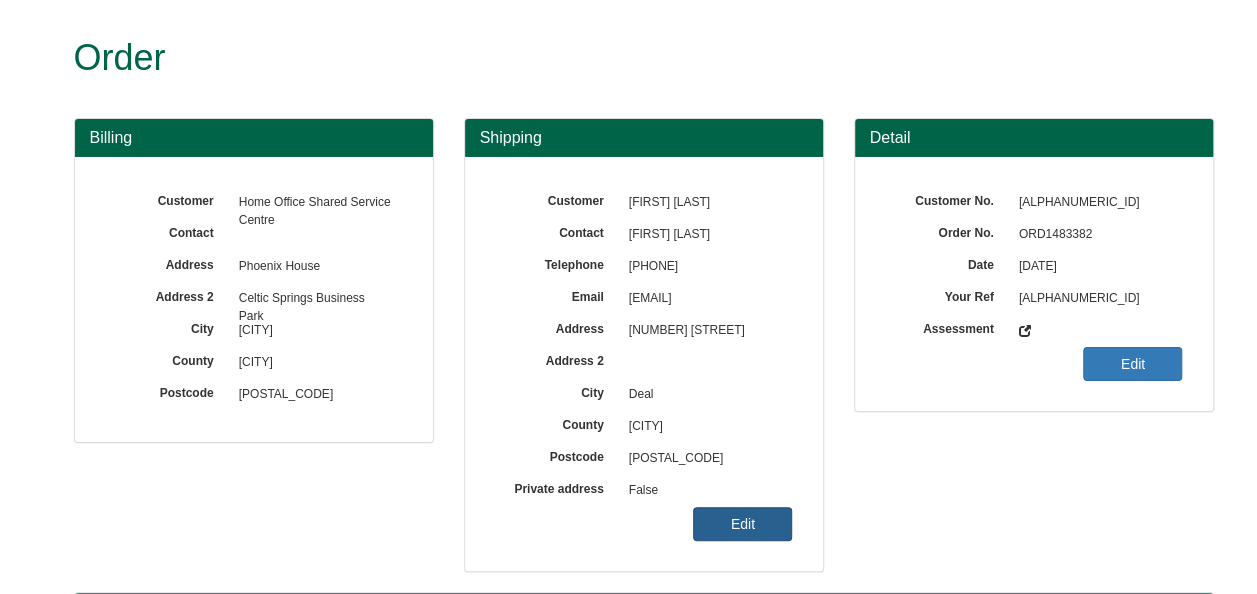 click on "Edit" at bounding box center (742, 524) 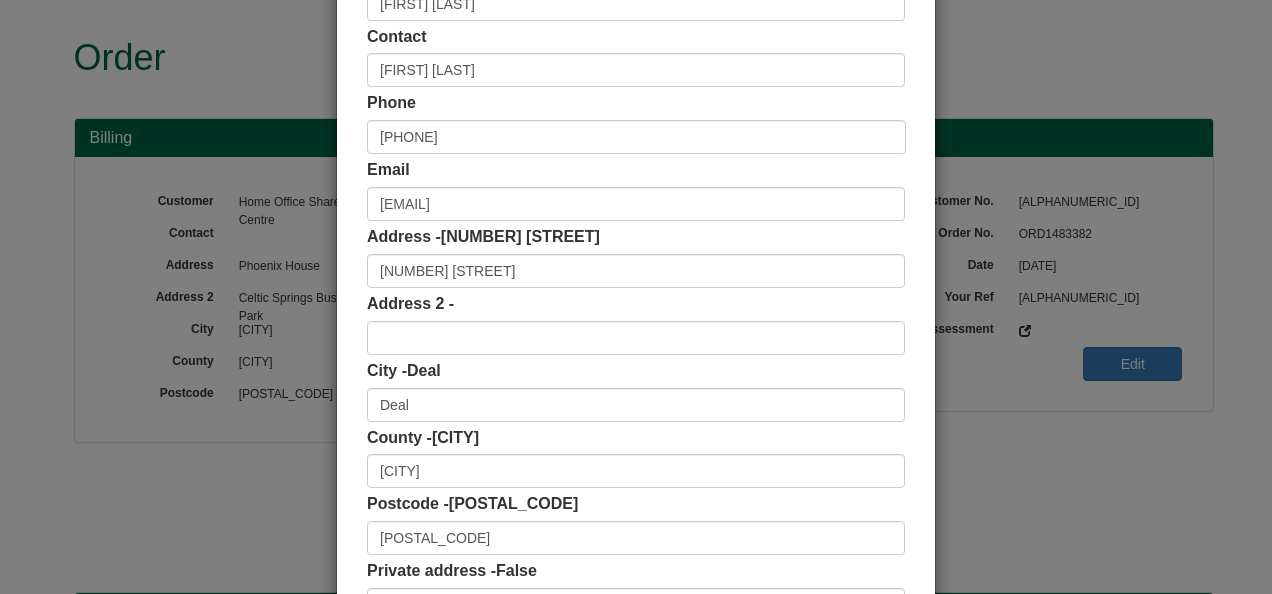 scroll, scrollTop: 200, scrollLeft: 0, axis: vertical 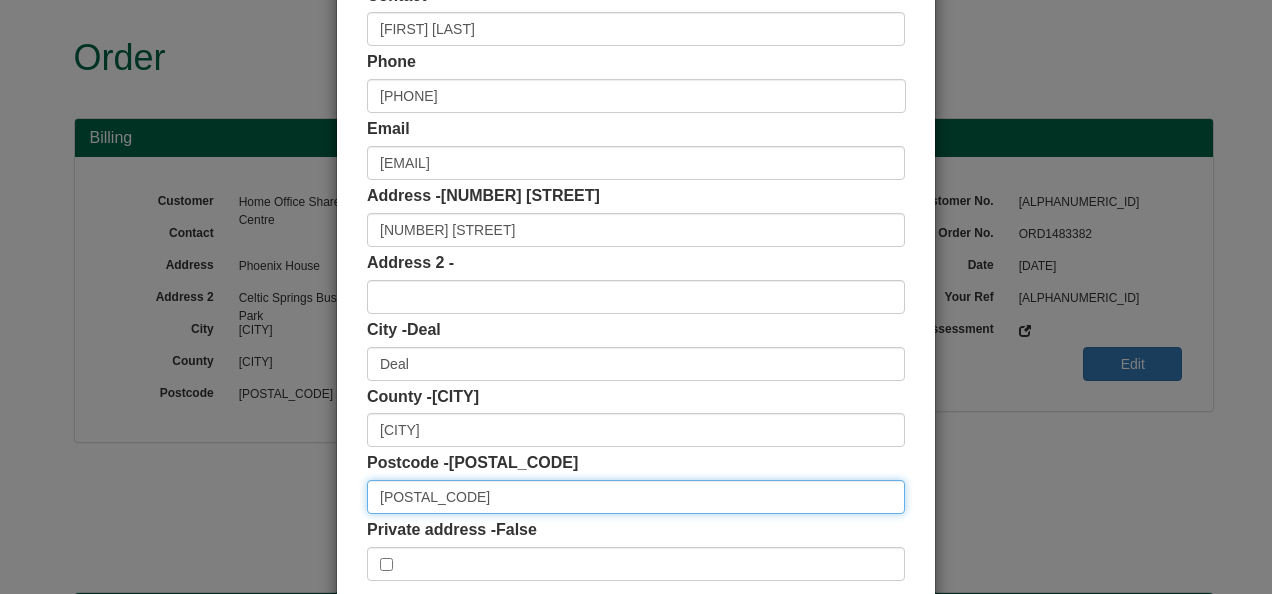 click on "CT146AX" at bounding box center (636, 497) 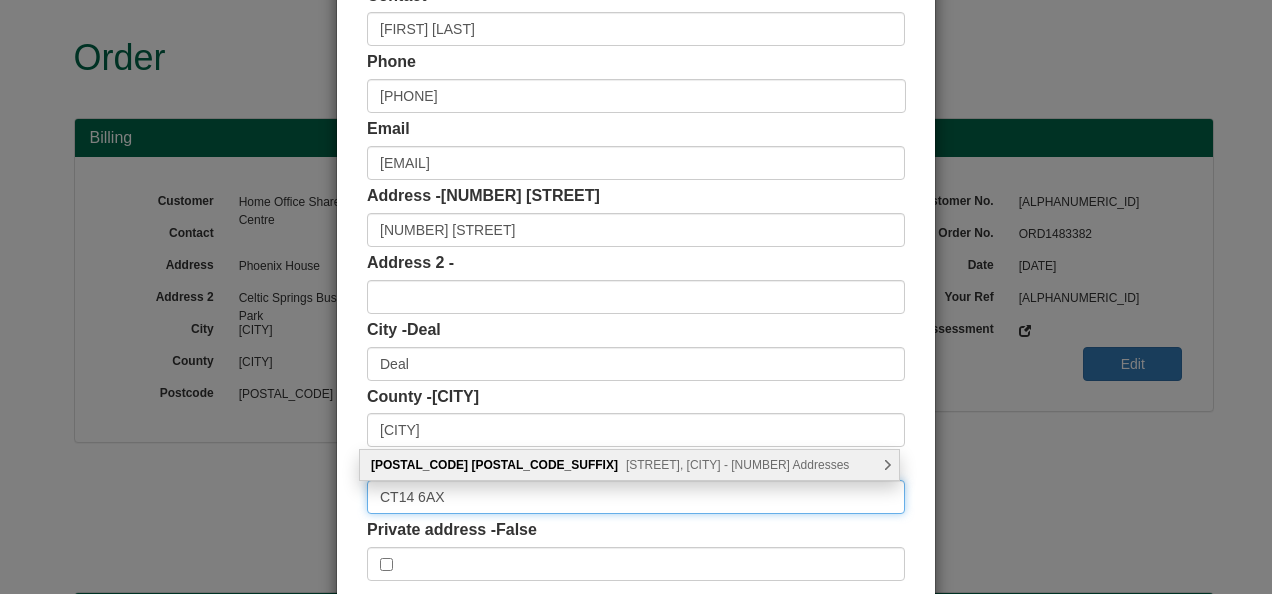type on "[POSTAL_CODE]" 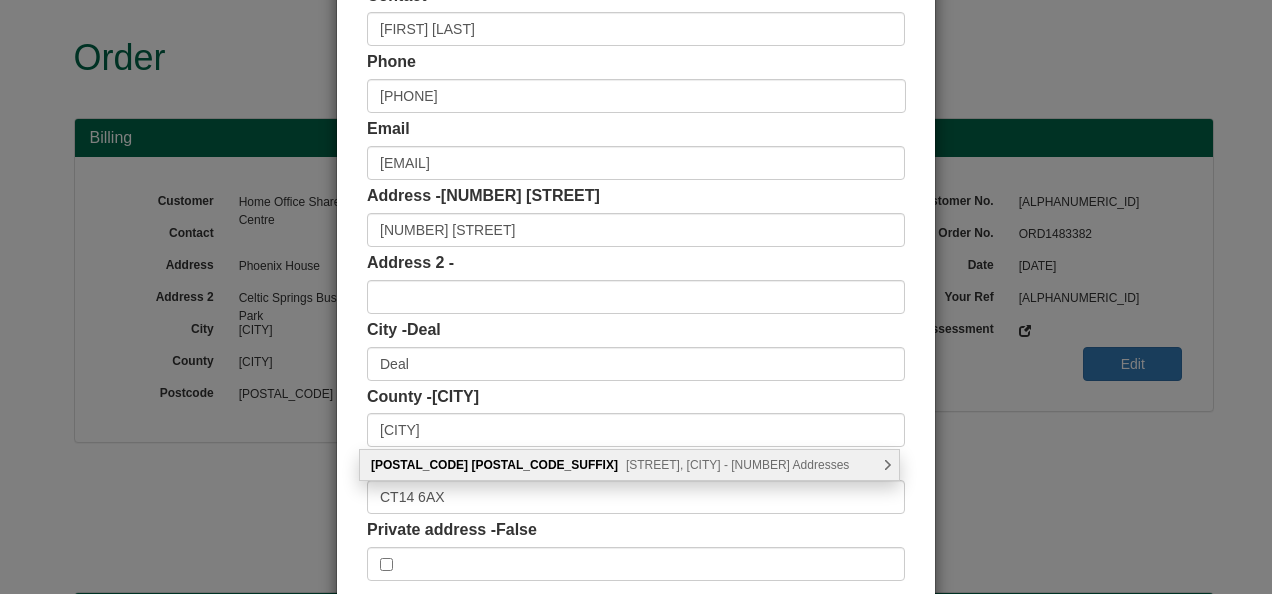 click on "CT14   6AX St. Andrews Road, Deal - 11 Addresses" at bounding box center (629, 465) 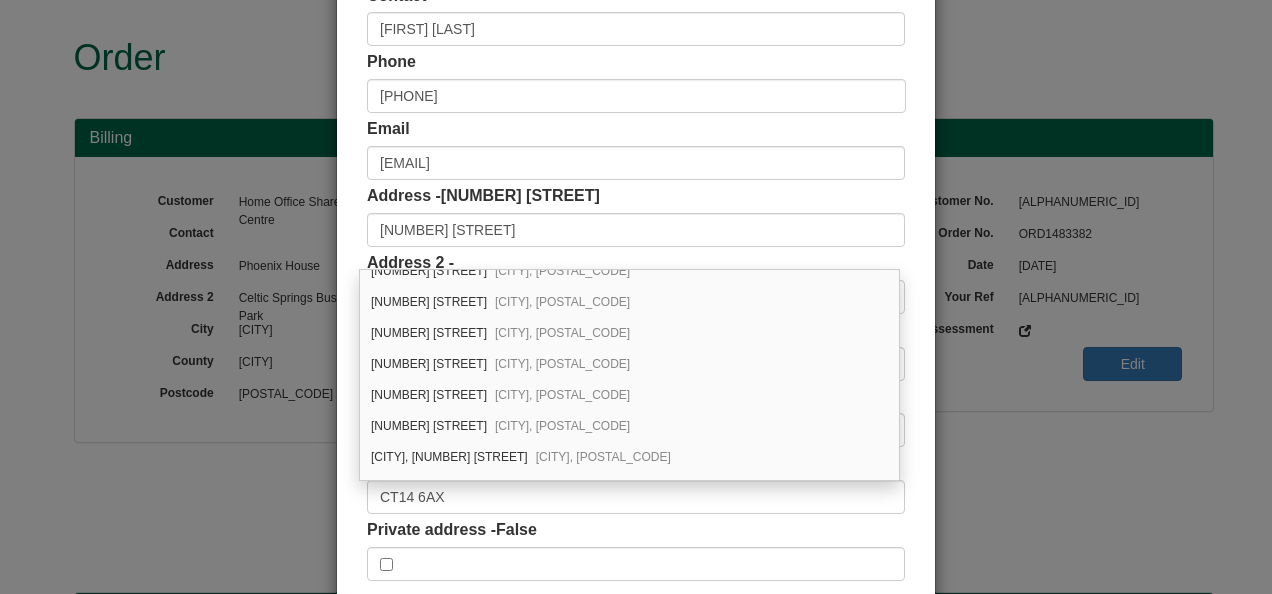 scroll, scrollTop: 200, scrollLeft: 0, axis: vertical 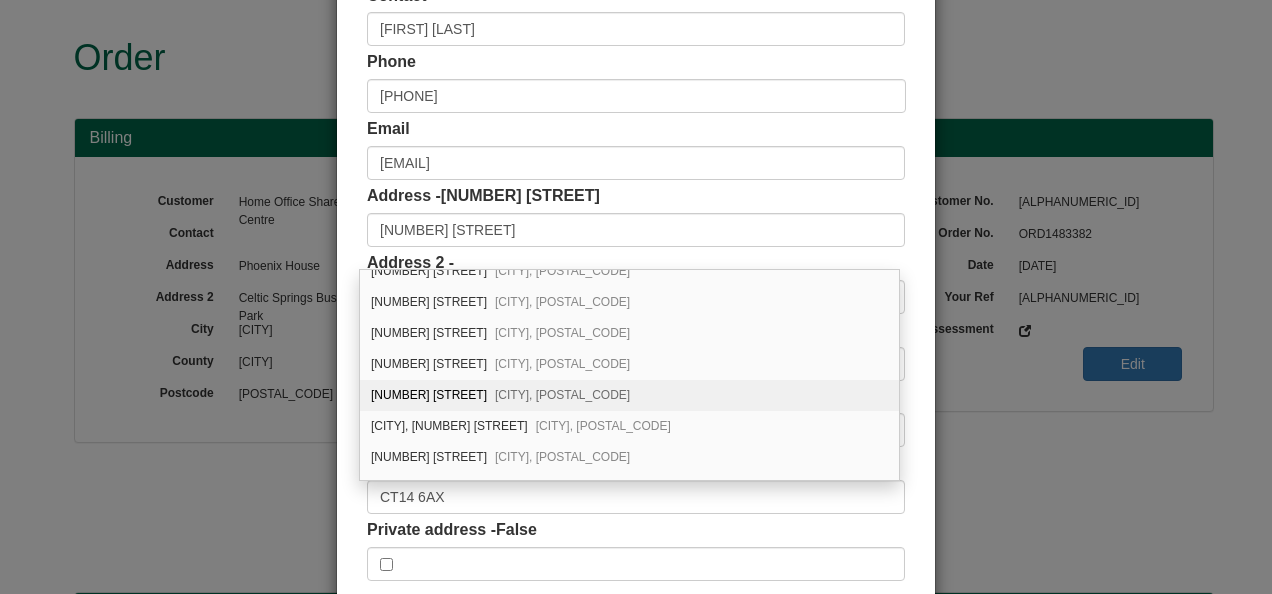 click on "12 St. Andrews Road Deal, CT14 6AX" at bounding box center (629, 395) 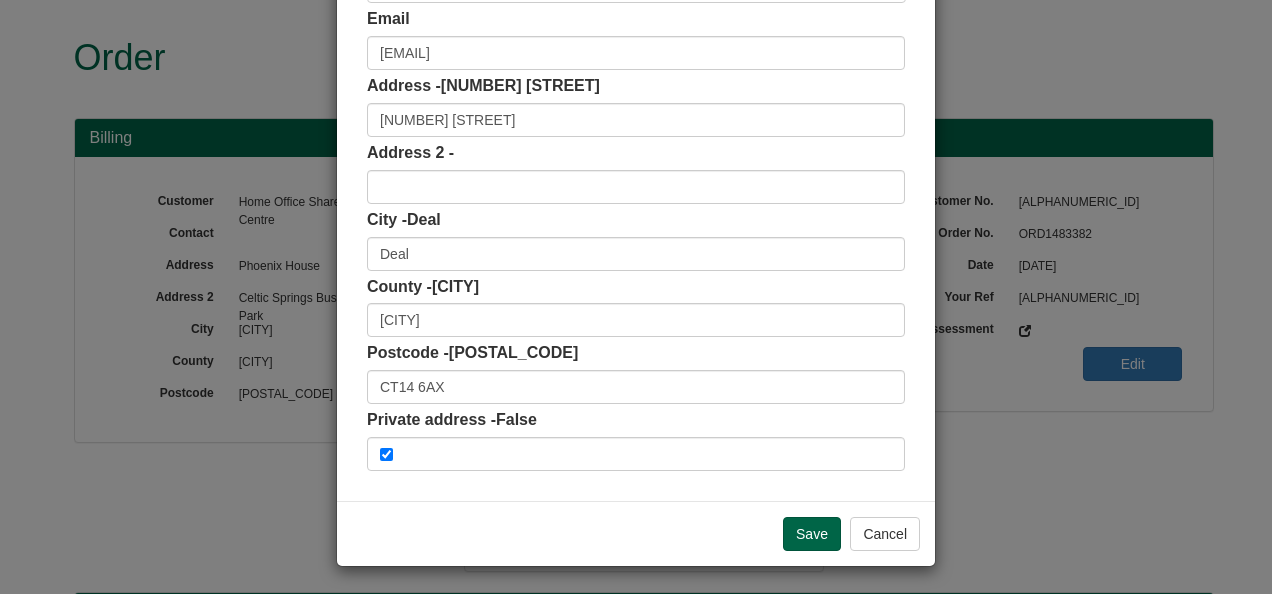 scroll, scrollTop: 311, scrollLeft: 0, axis: vertical 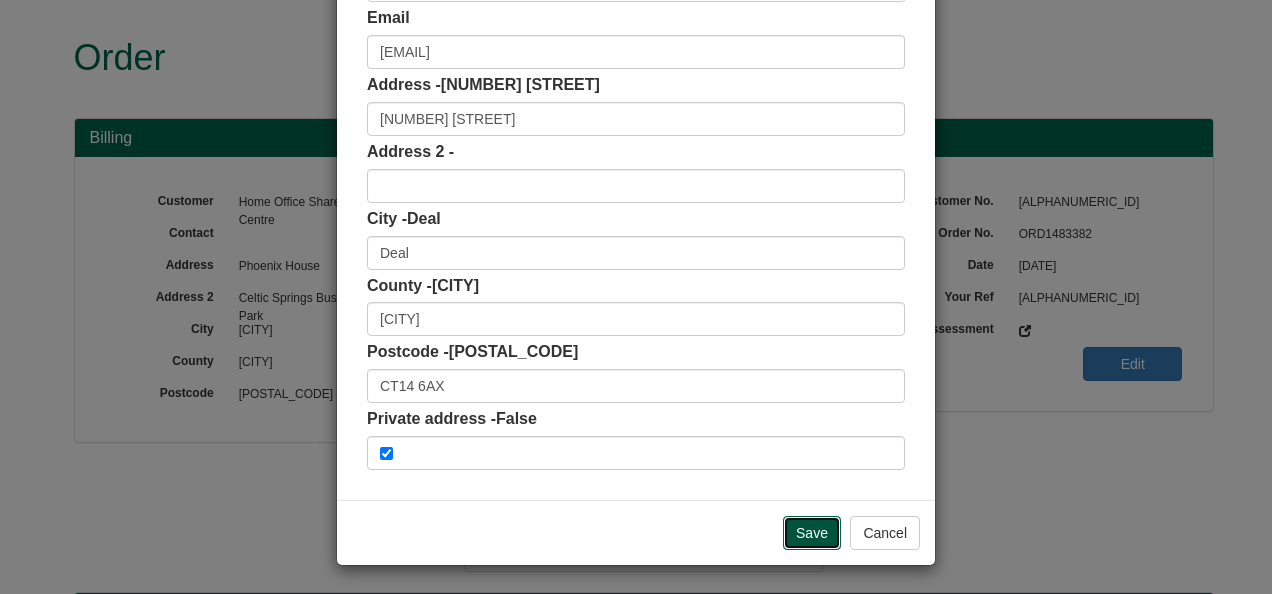 click on "Save" at bounding box center [812, 533] 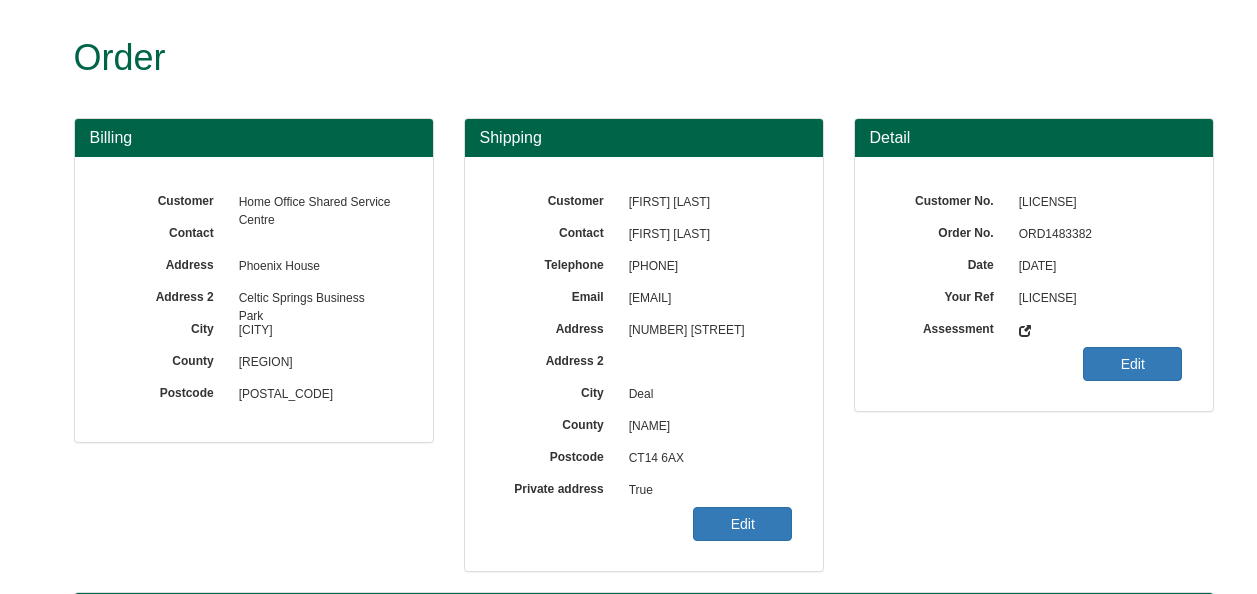 scroll, scrollTop: 0, scrollLeft: 0, axis: both 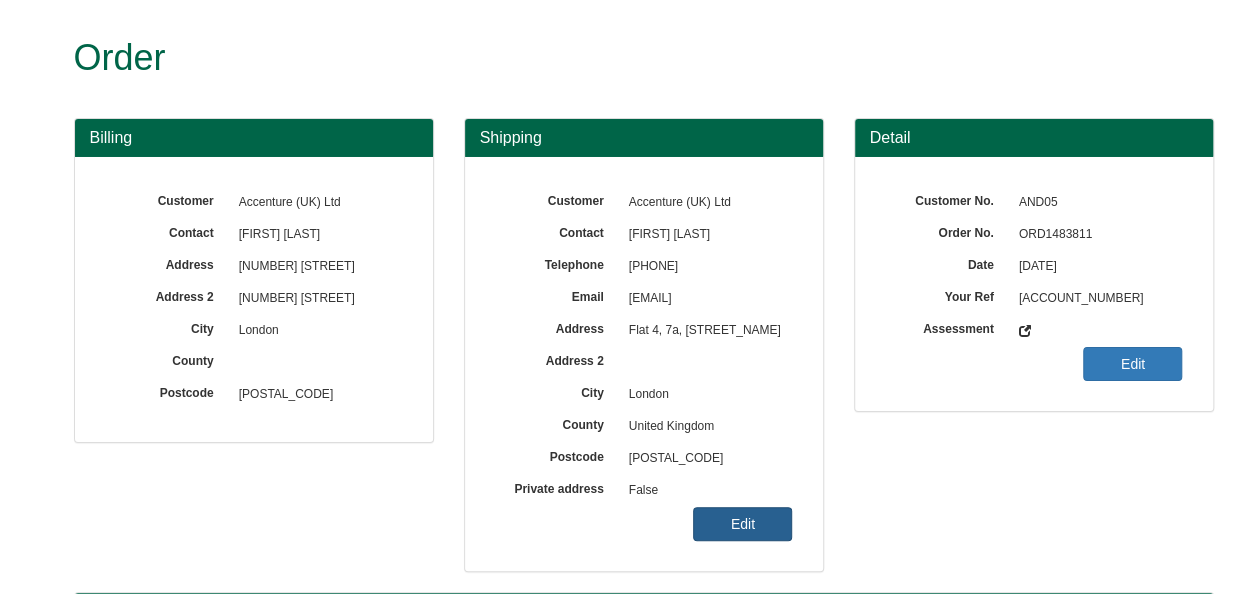 click on "Edit" at bounding box center [742, 524] 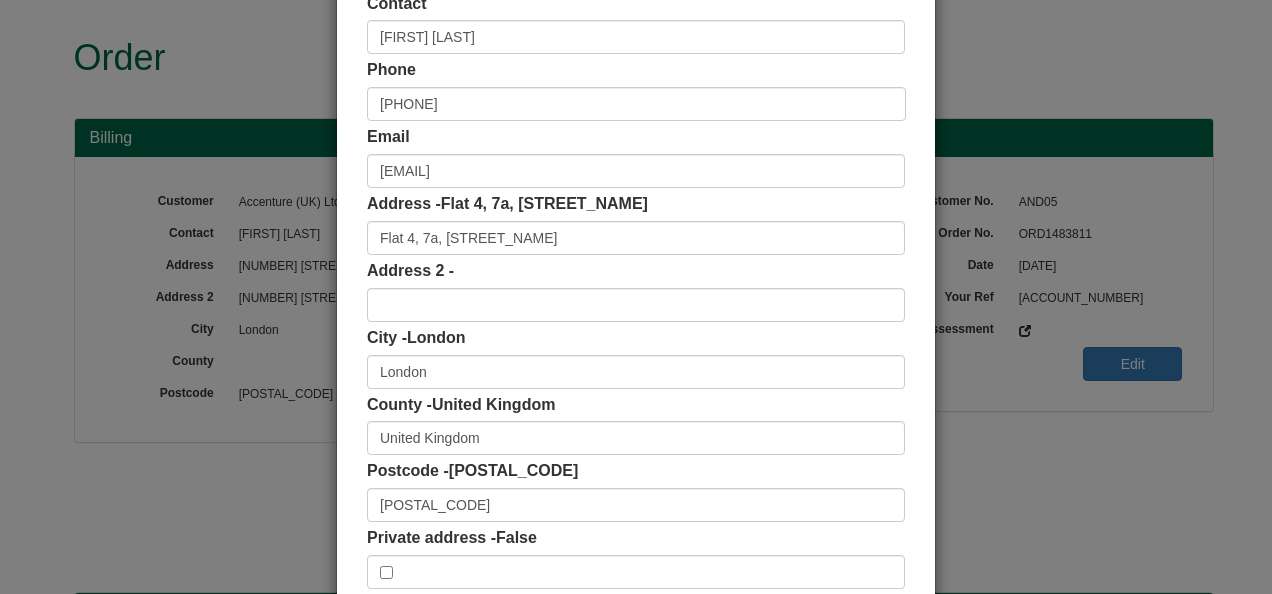 scroll, scrollTop: 200, scrollLeft: 0, axis: vertical 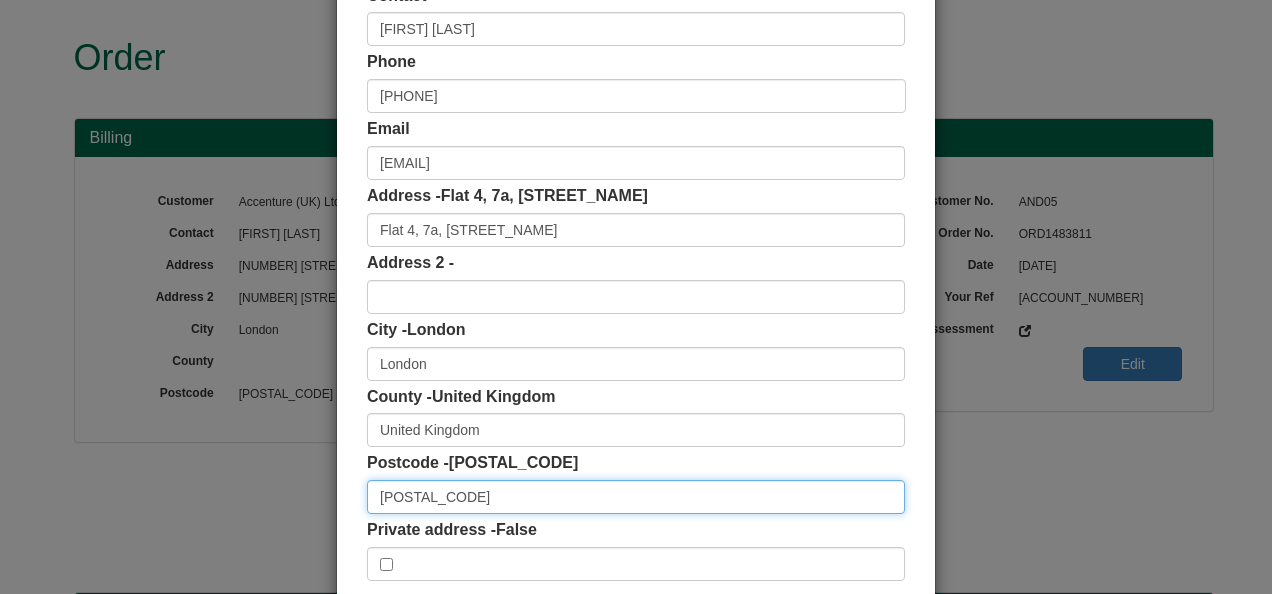 drag, startPoint x: 432, startPoint y: 500, endPoint x: 274, endPoint y: 488, distance: 158.45505 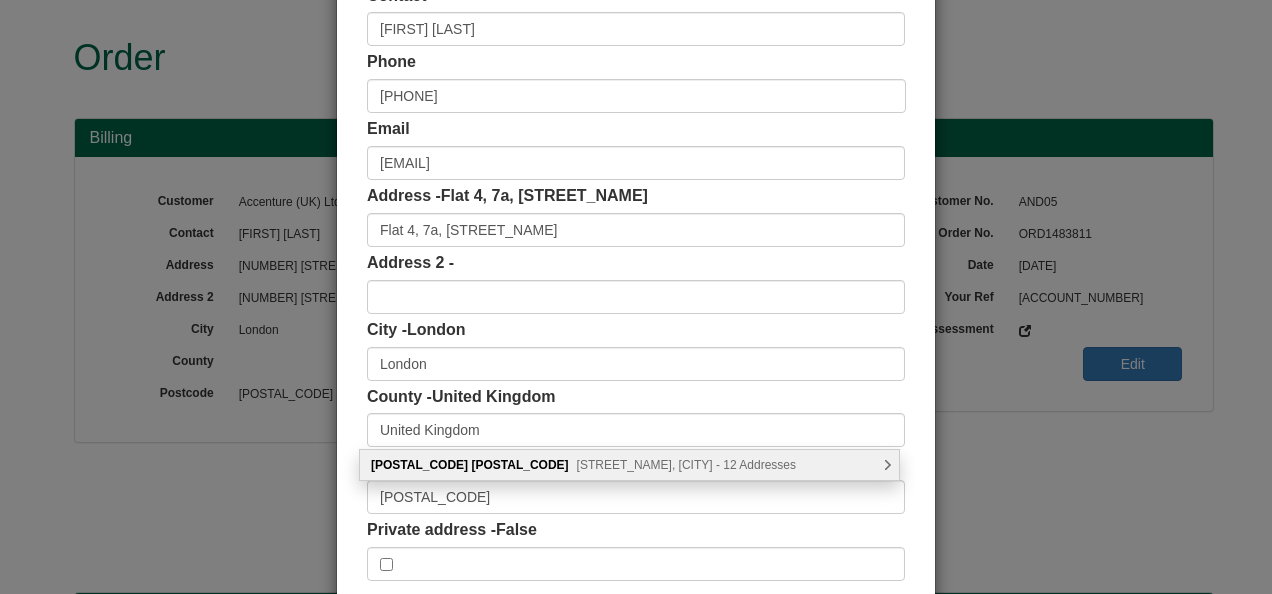 click on "St. Davids Square, London - 12 Addresses" at bounding box center [701, 465] 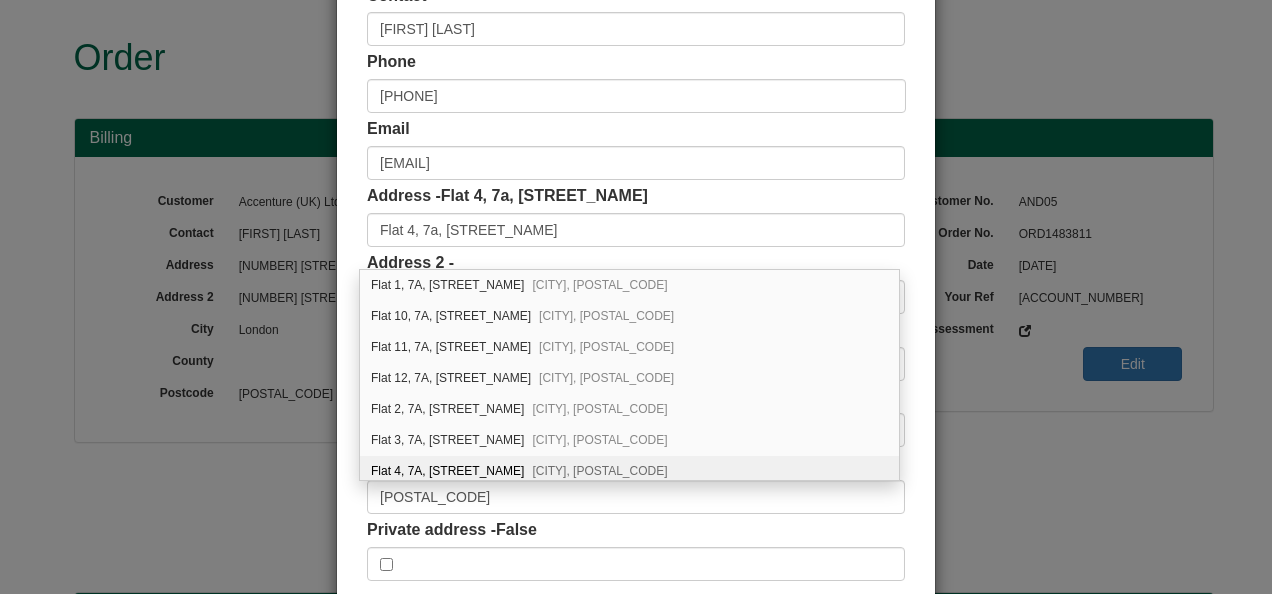 click on "Flat 4, 7A, St. Davids Square London, E14 3WJ" at bounding box center (629, 471) 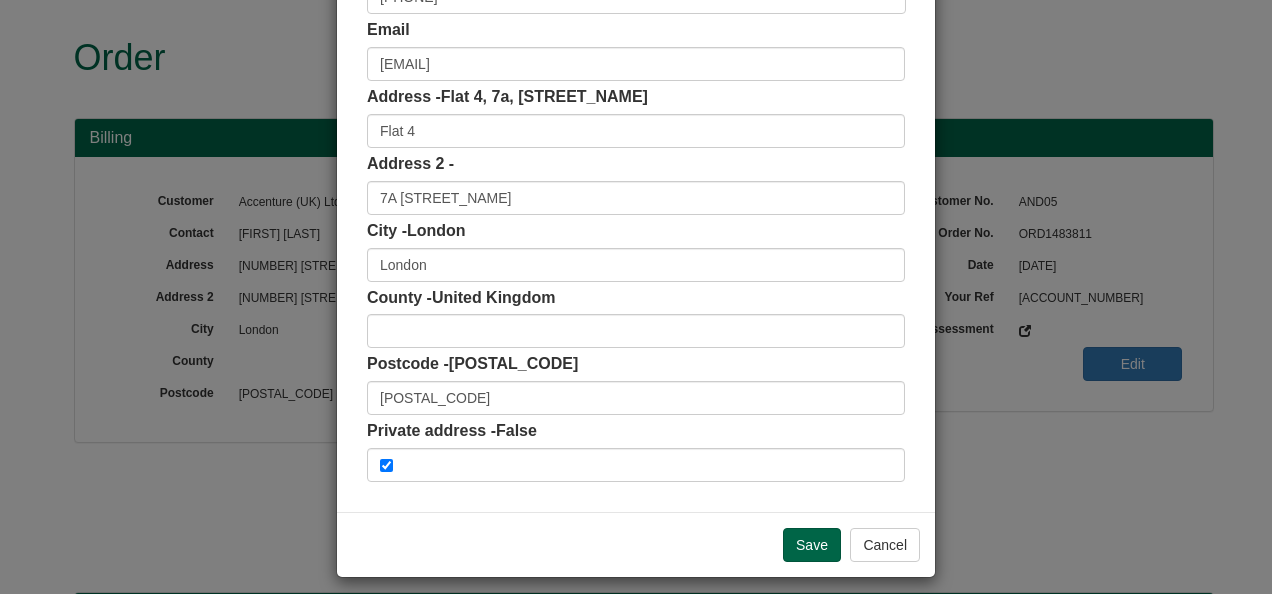 scroll, scrollTop: 311, scrollLeft: 0, axis: vertical 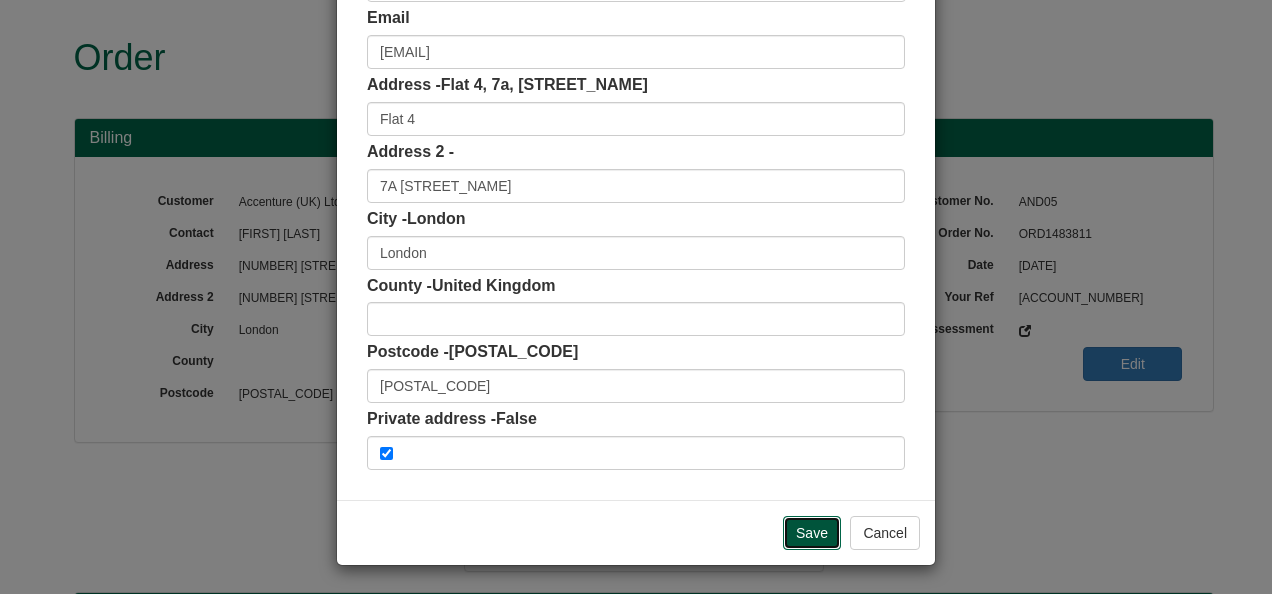 click on "Save" at bounding box center [812, 533] 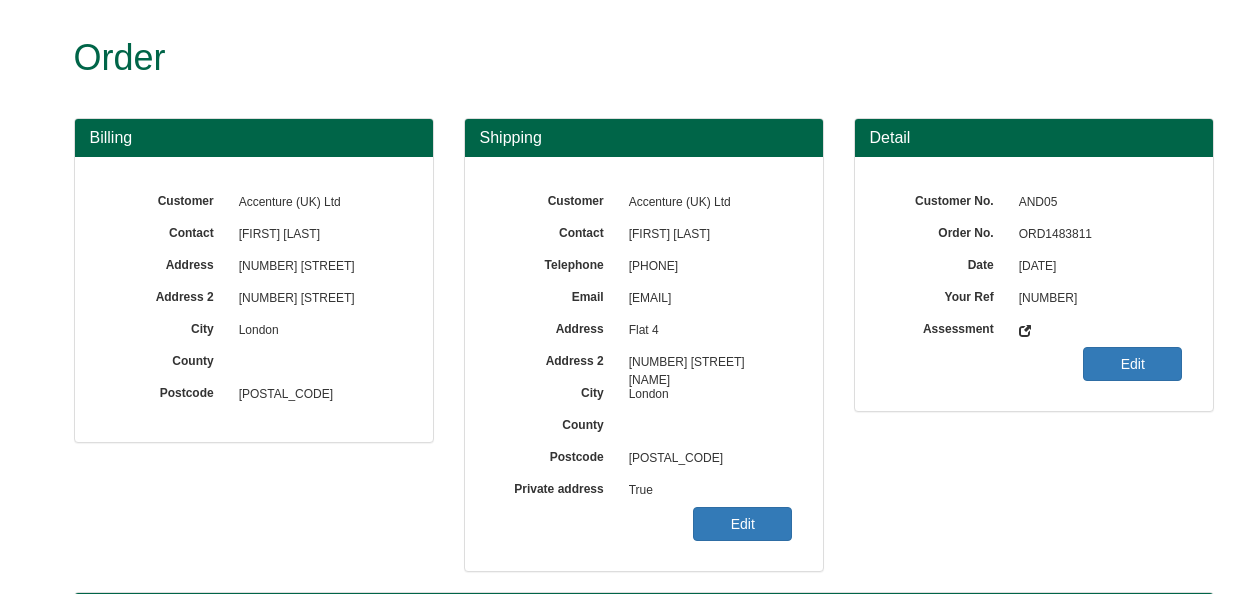 scroll, scrollTop: 0, scrollLeft: 0, axis: both 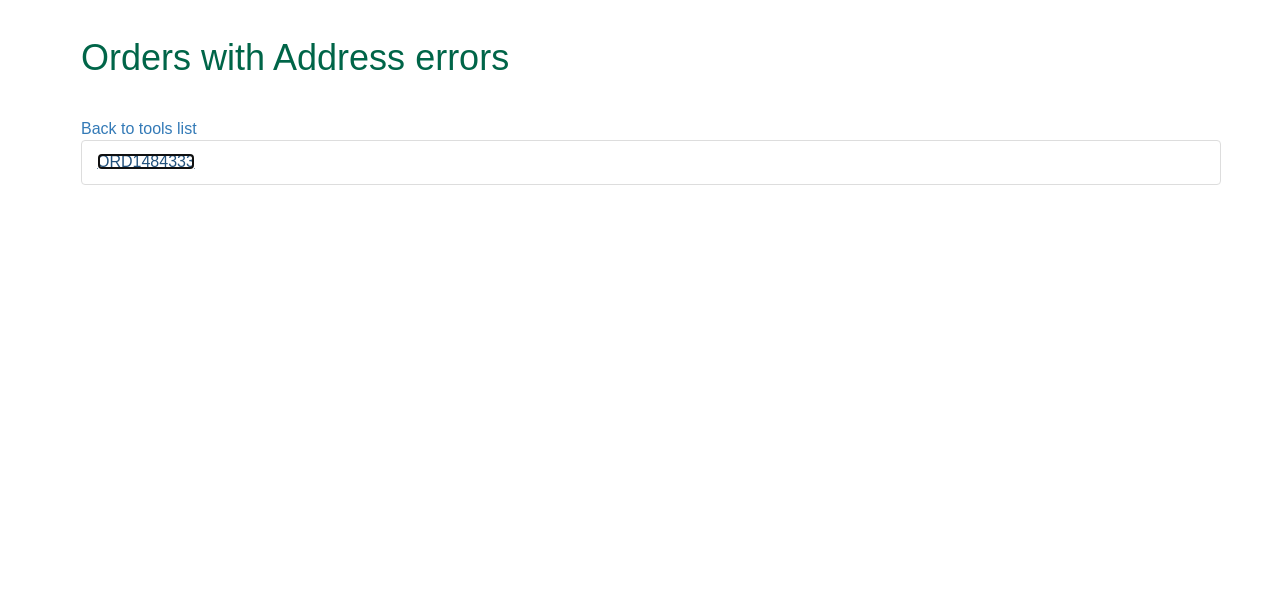 click on "ORD1484333" at bounding box center (146, 161) 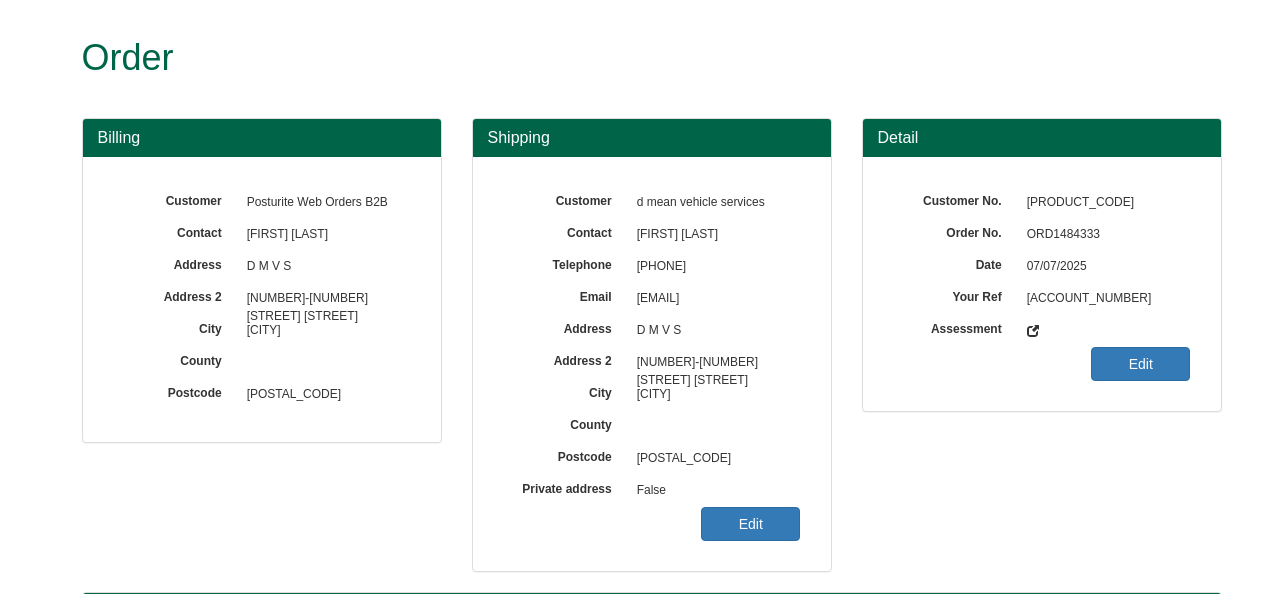 scroll, scrollTop: 0, scrollLeft: 0, axis: both 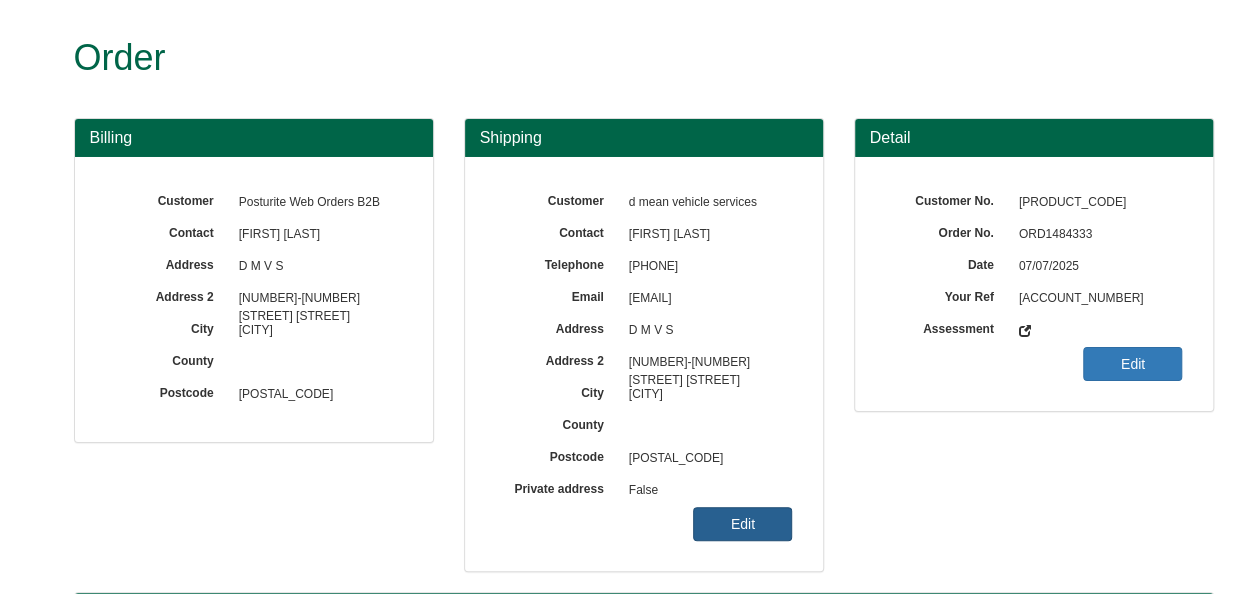 click on "Edit" at bounding box center [742, 524] 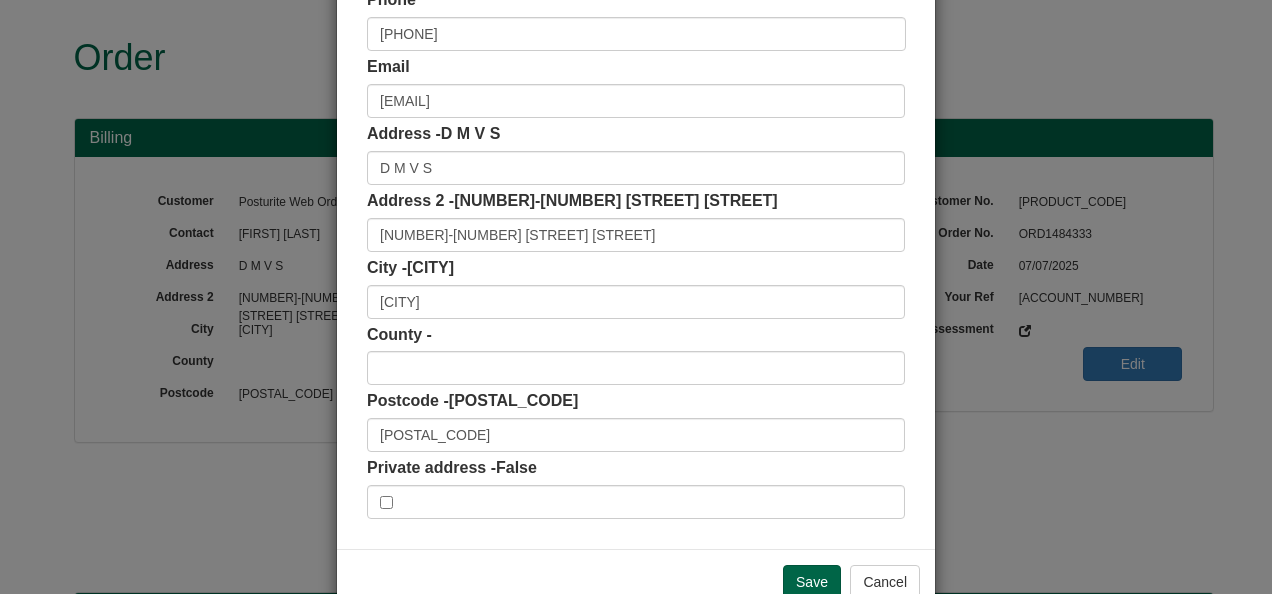 scroll, scrollTop: 300, scrollLeft: 0, axis: vertical 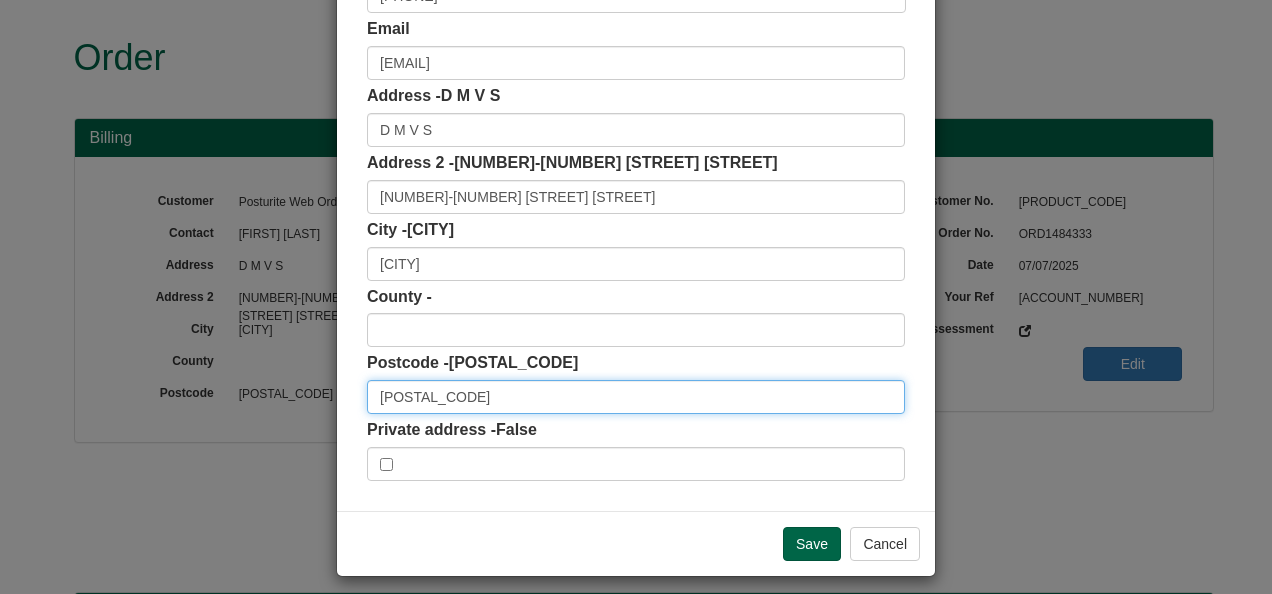 click on "[POSTAL CODE]" at bounding box center [636, 397] 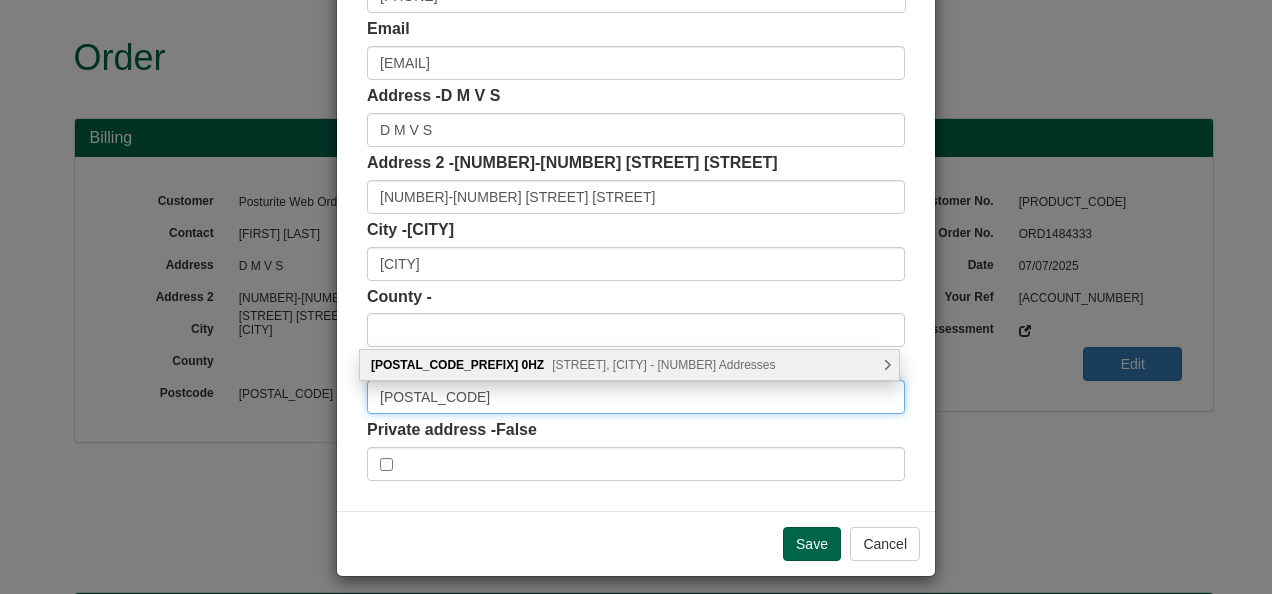 type on "[POSTAL_CODE]" 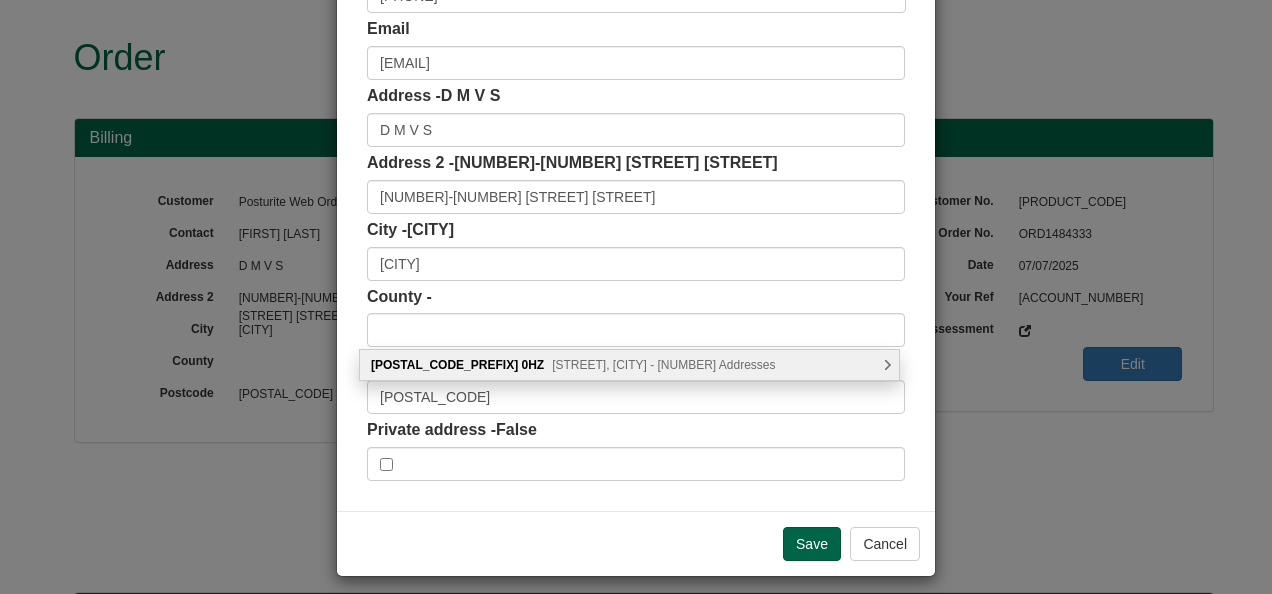 click on "Victoria Road, Stanford-le-Hope - 35 Addresses" at bounding box center (735, 365) 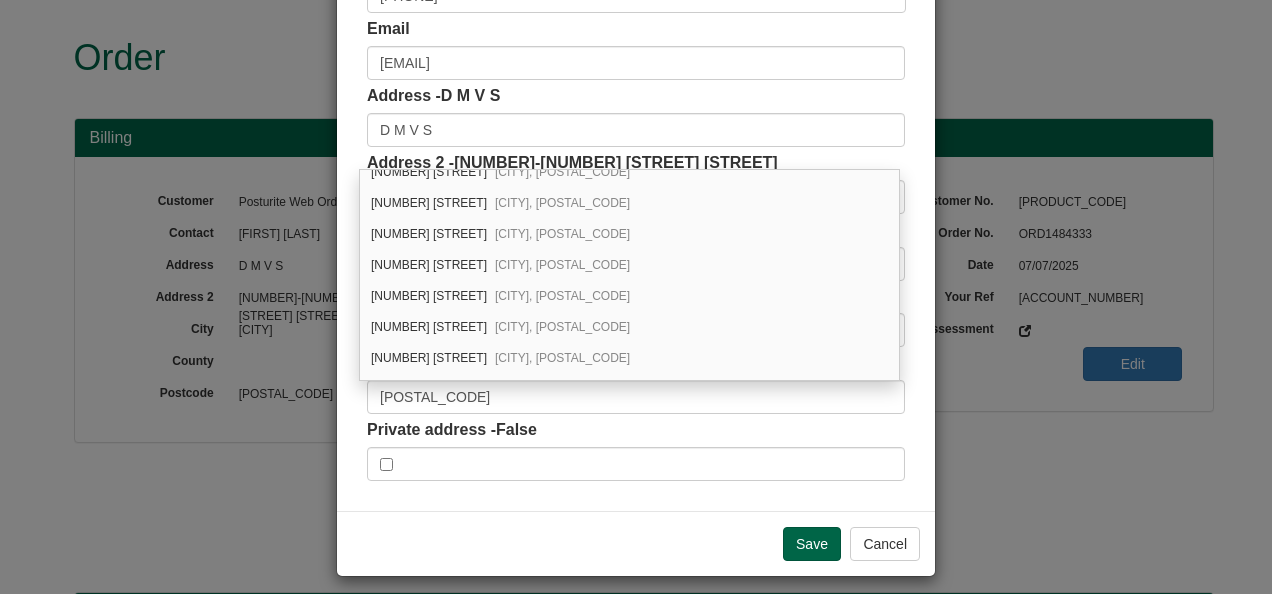 scroll, scrollTop: 851, scrollLeft: 0, axis: vertical 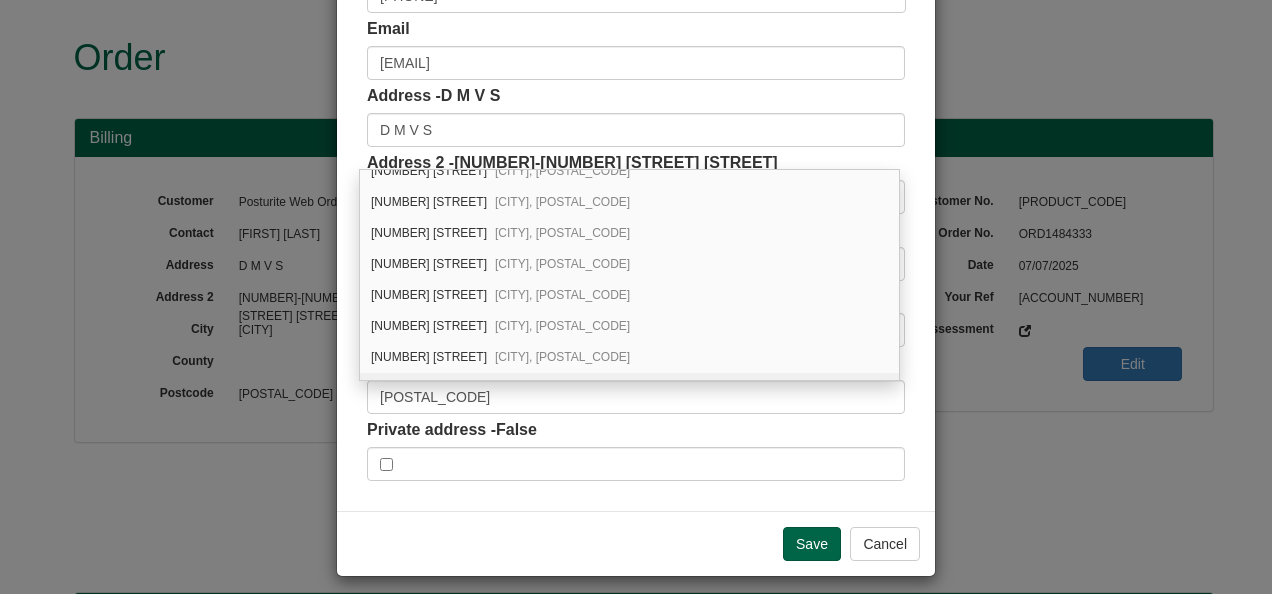 click on "D M V S, 69-71, Victoria Road Stanford-le-Hope, SS17 0HZ" at bounding box center [629, 388] 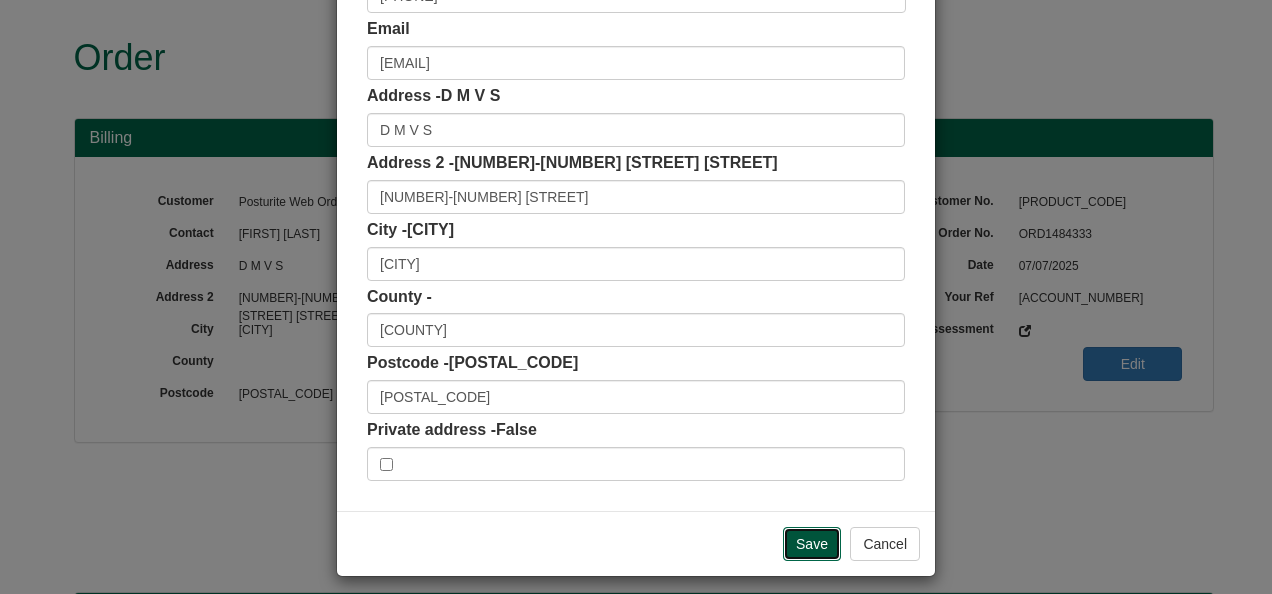 click on "Save" at bounding box center [812, 544] 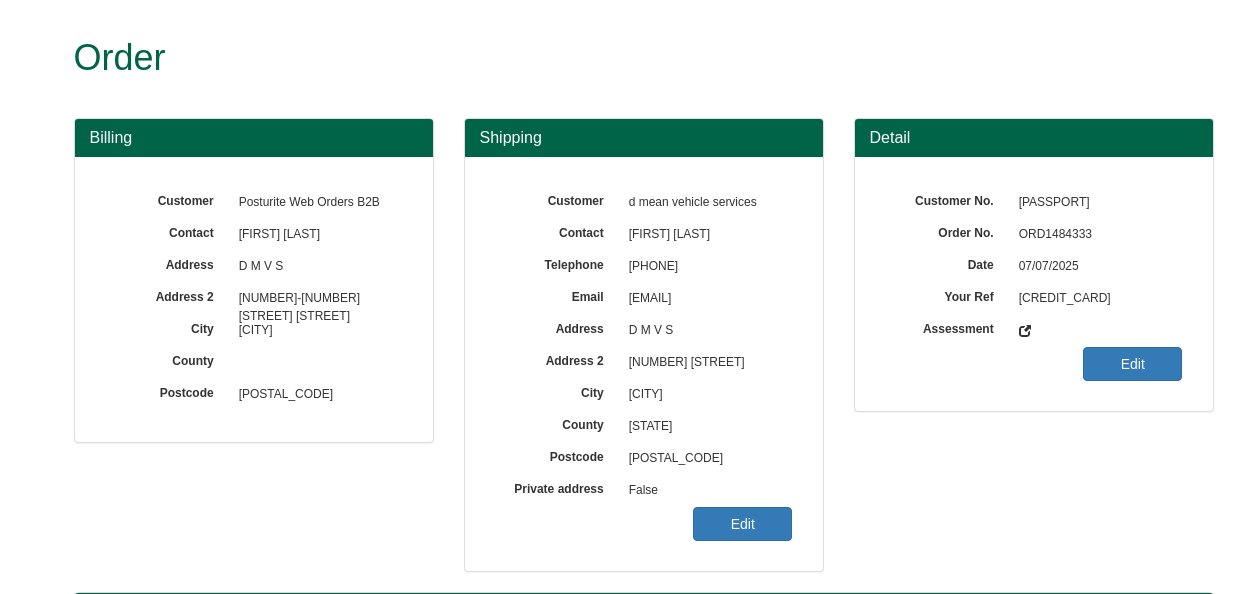 scroll, scrollTop: 0, scrollLeft: 0, axis: both 